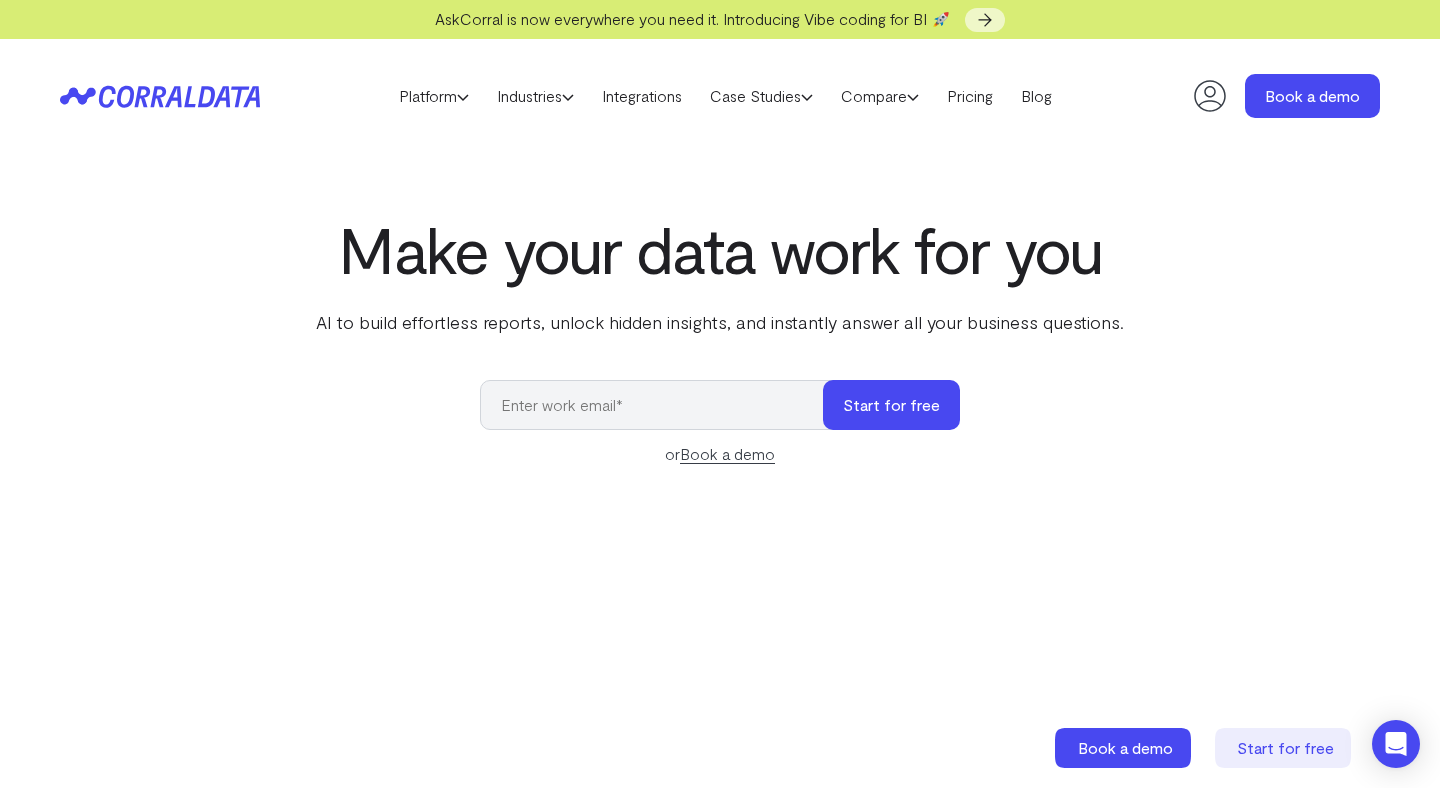 scroll, scrollTop: 0, scrollLeft: 0, axis: both 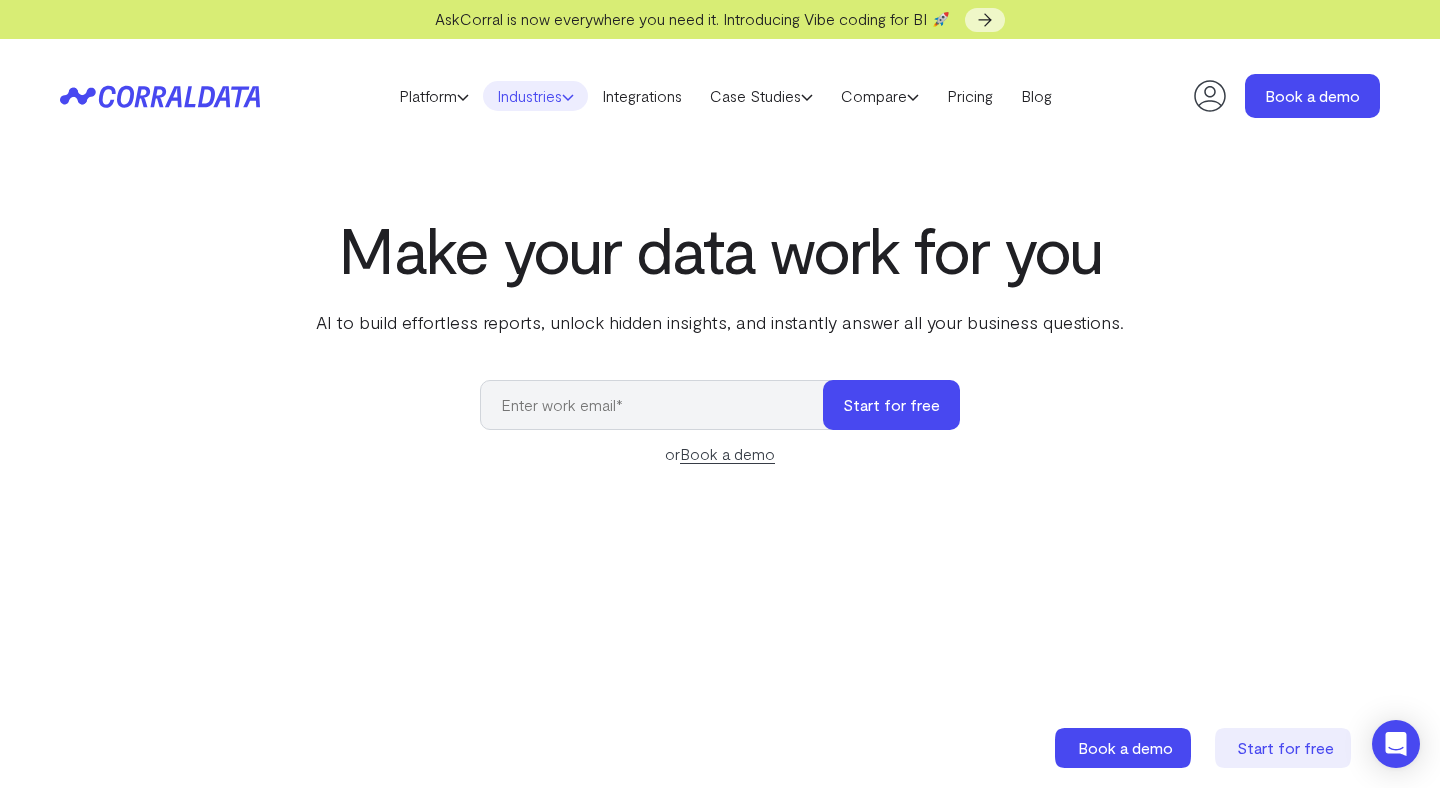 click on "Industries" at bounding box center [535, 96] 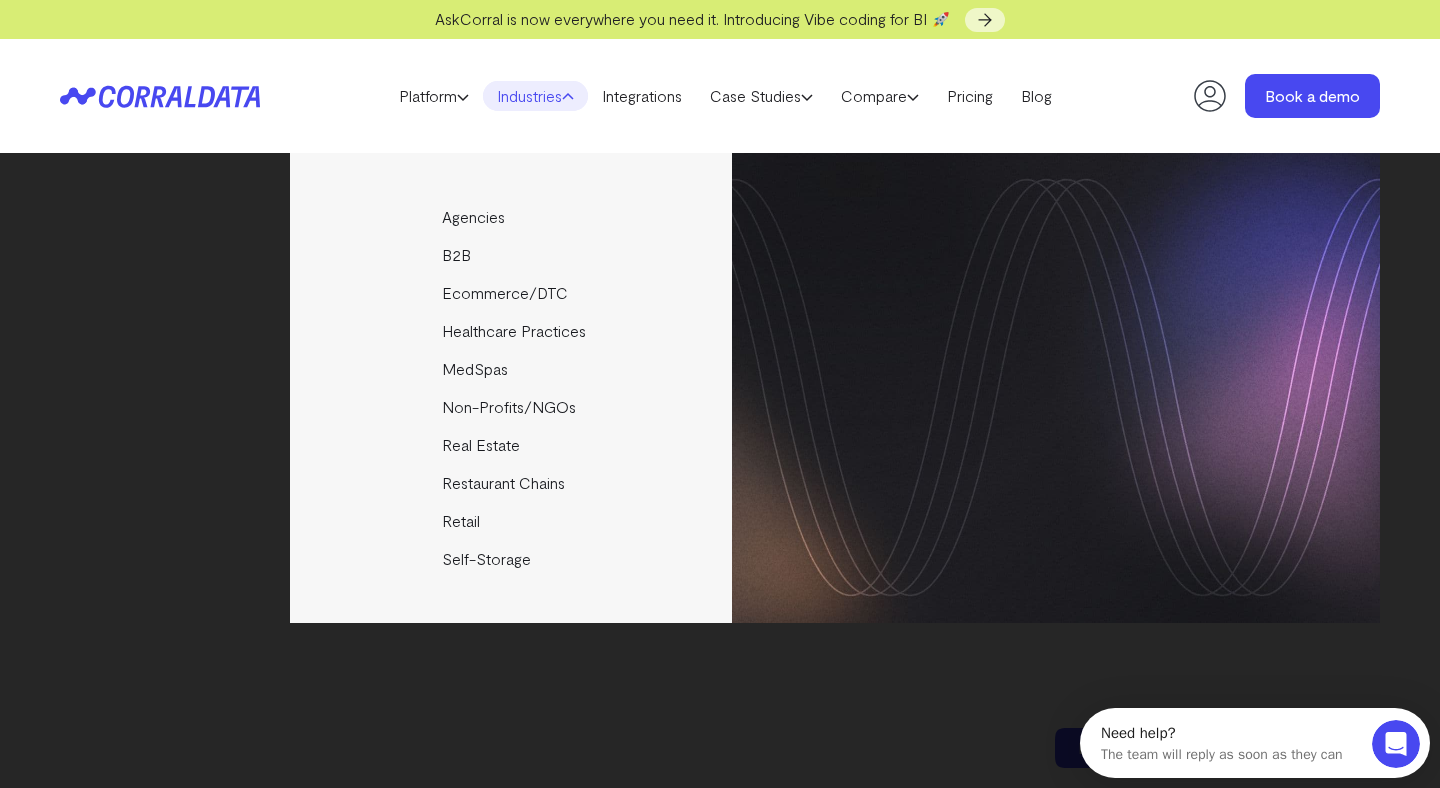 scroll, scrollTop: 0, scrollLeft: 0, axis: both 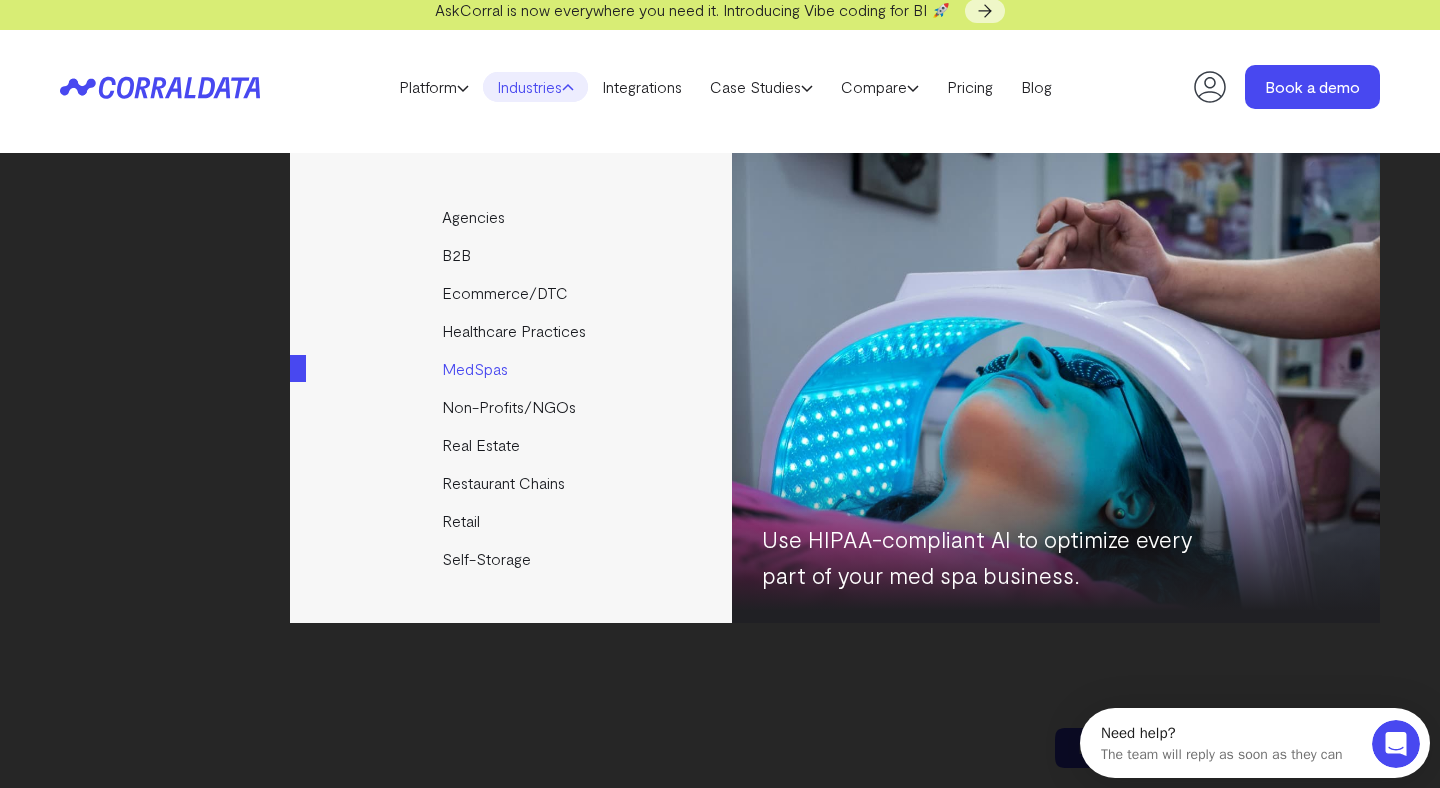 click on "MedSpas" at bounding box center [512, 369] 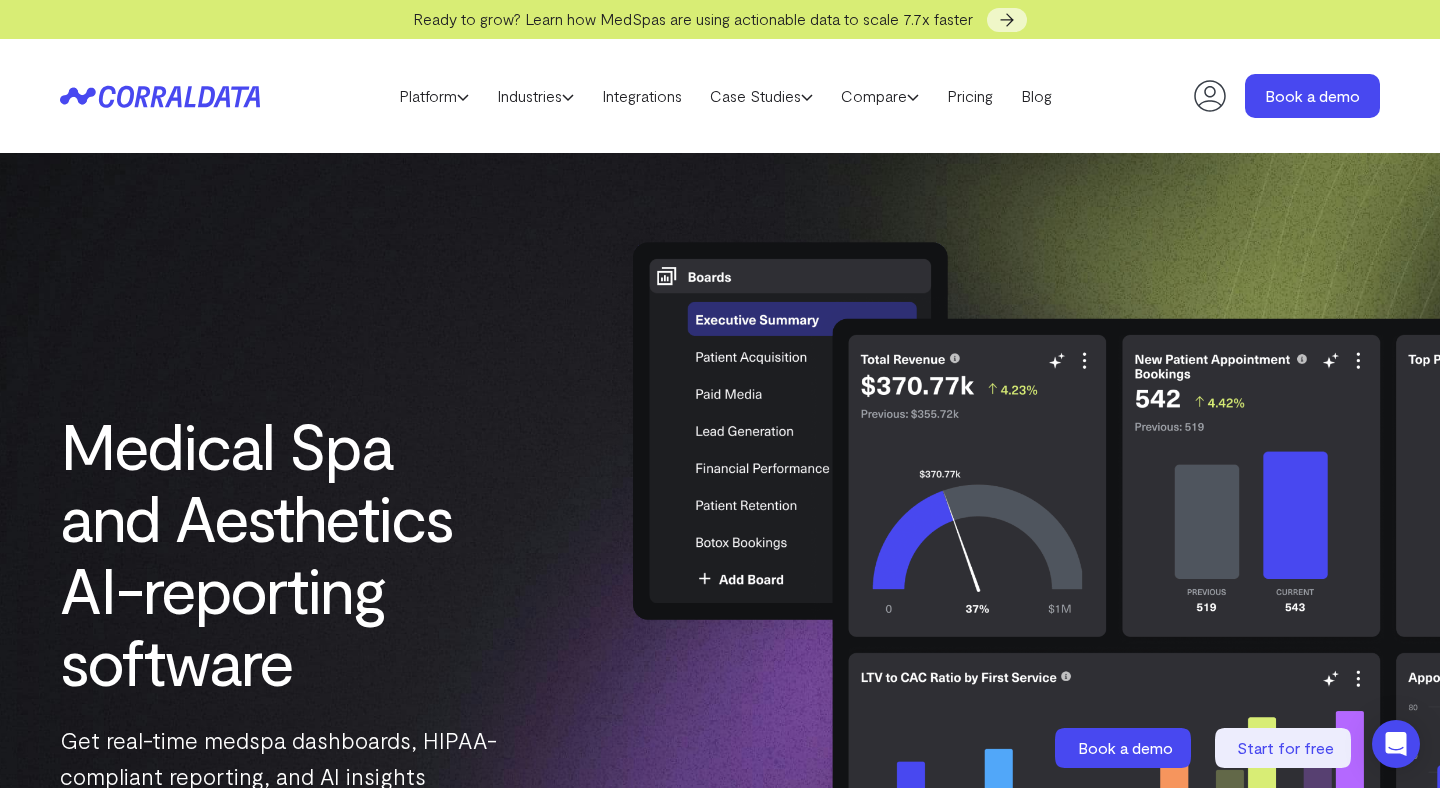 scroll, scrollTop: 0, scrollLeft: 0, axis: both 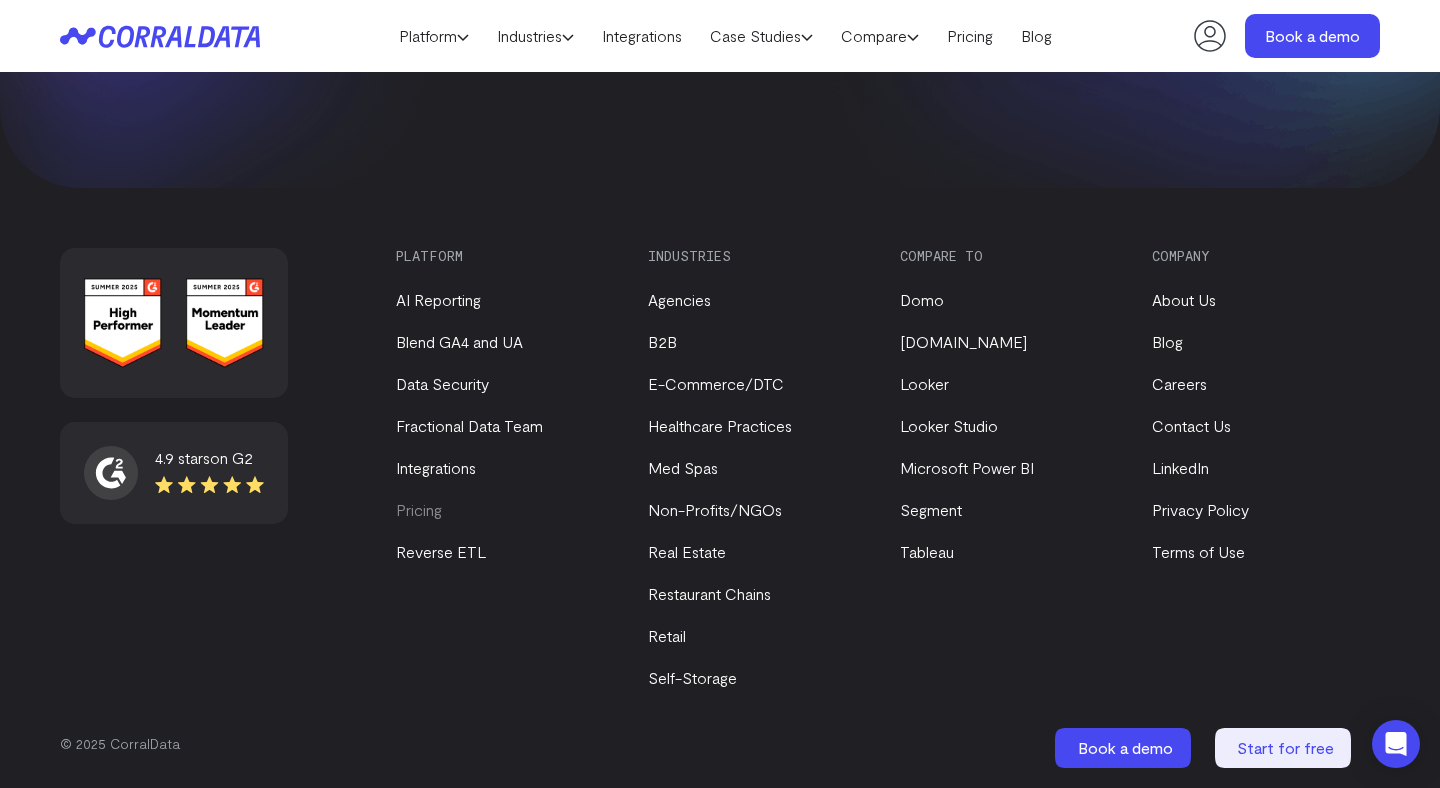 click on "Pricing" at bounding box center (419, 509) 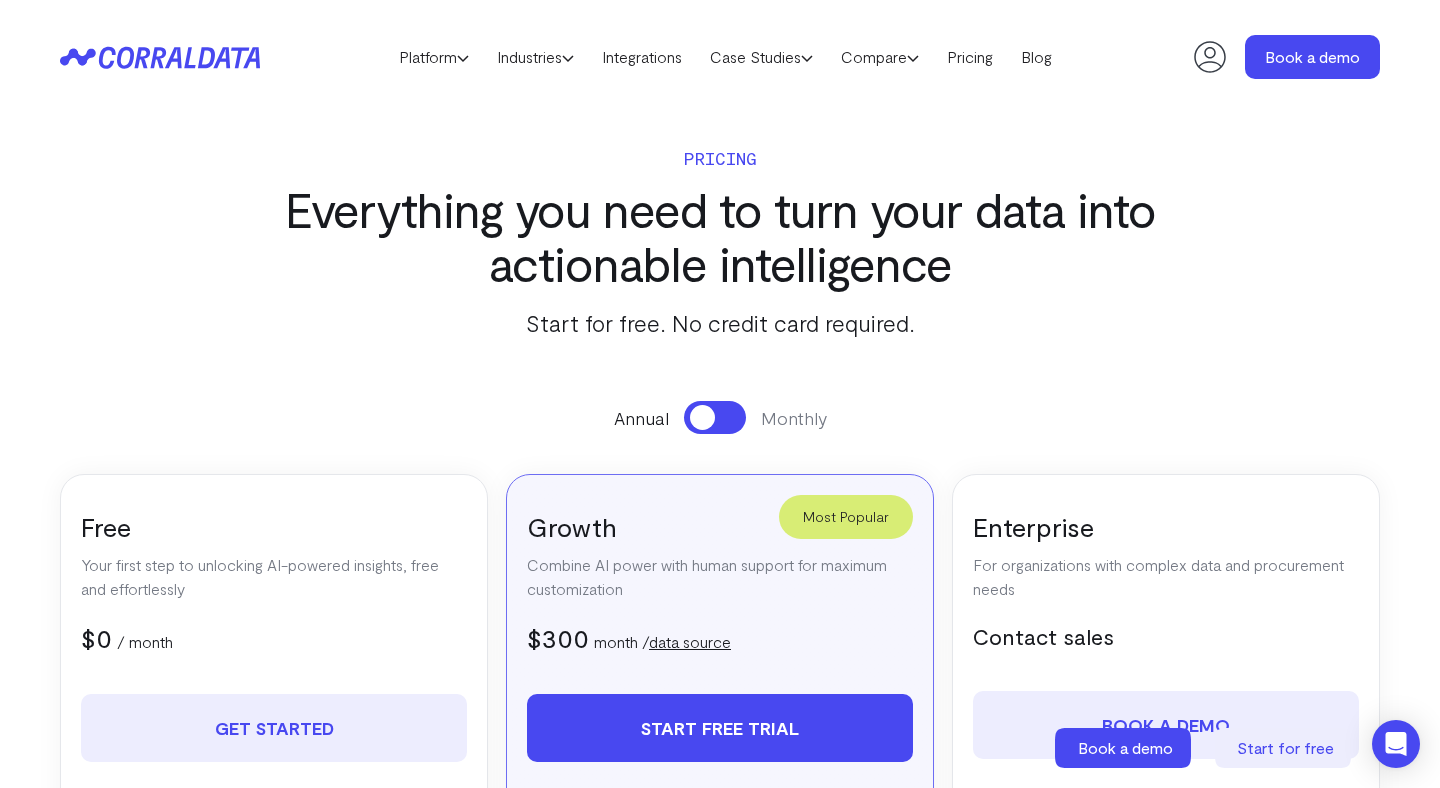 scroll, scrollTop: 0, scrollLeft: 0, axis: both 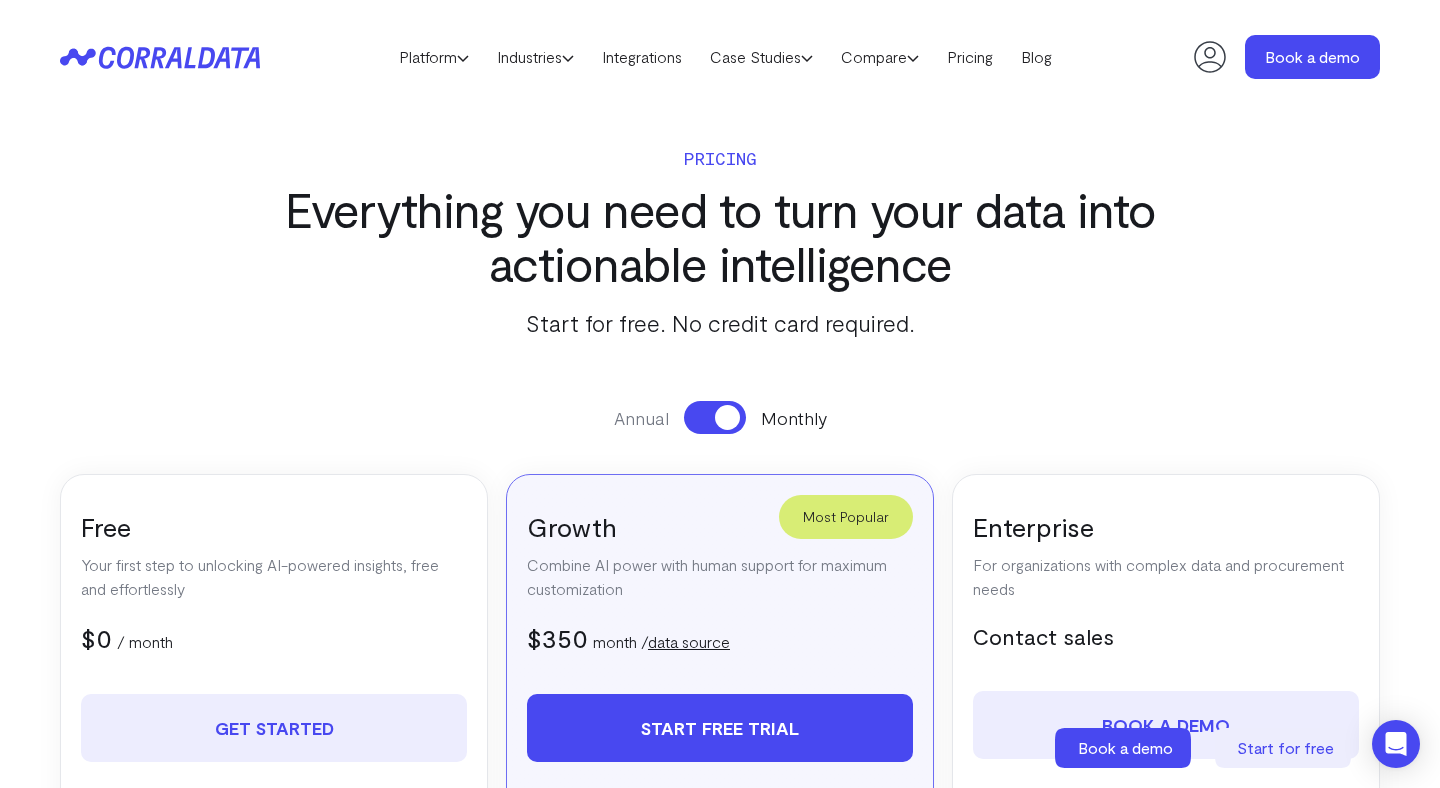 click at bounding box center [715, 417] 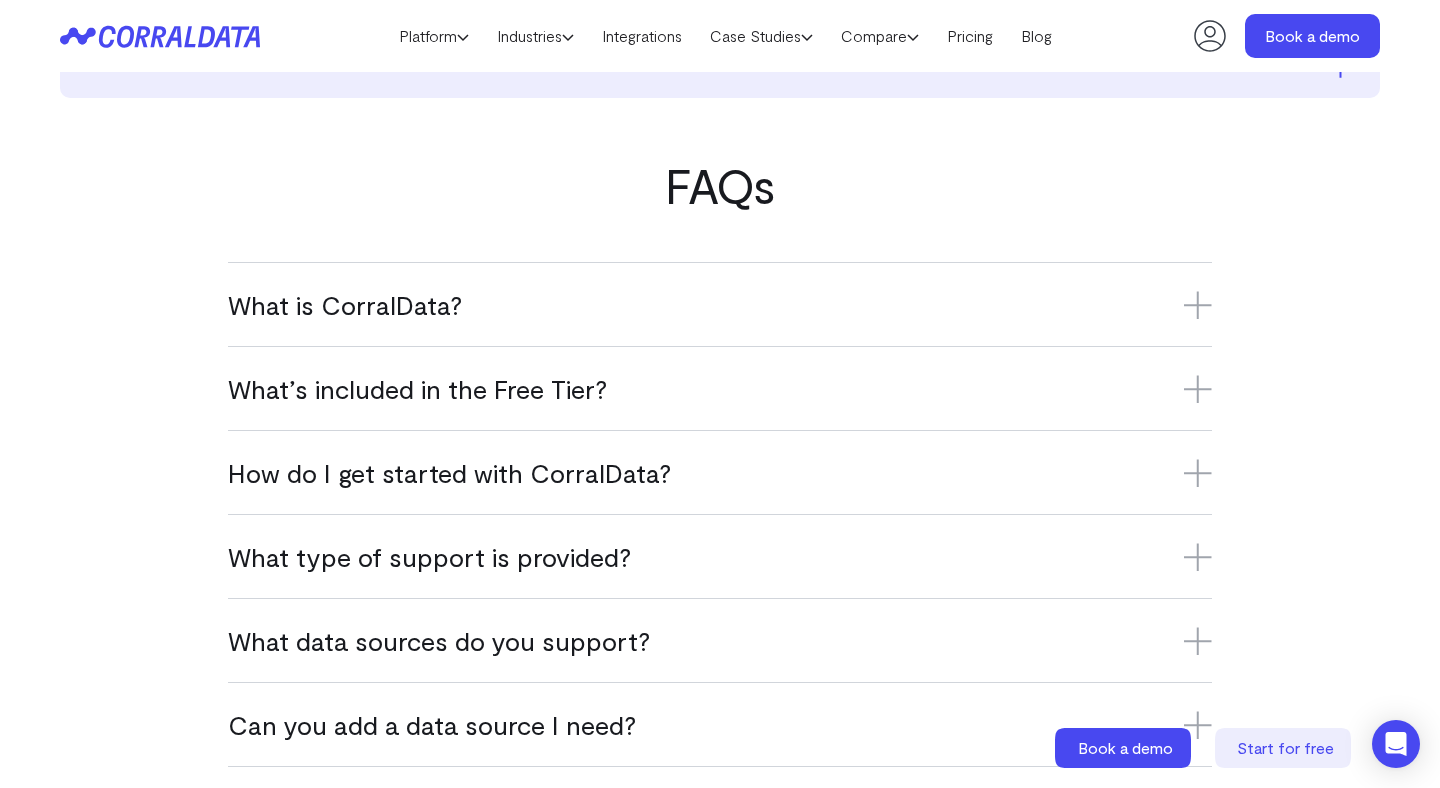 scroll, scrollTop: 1152, scrollLeft: 0, axis: vertical 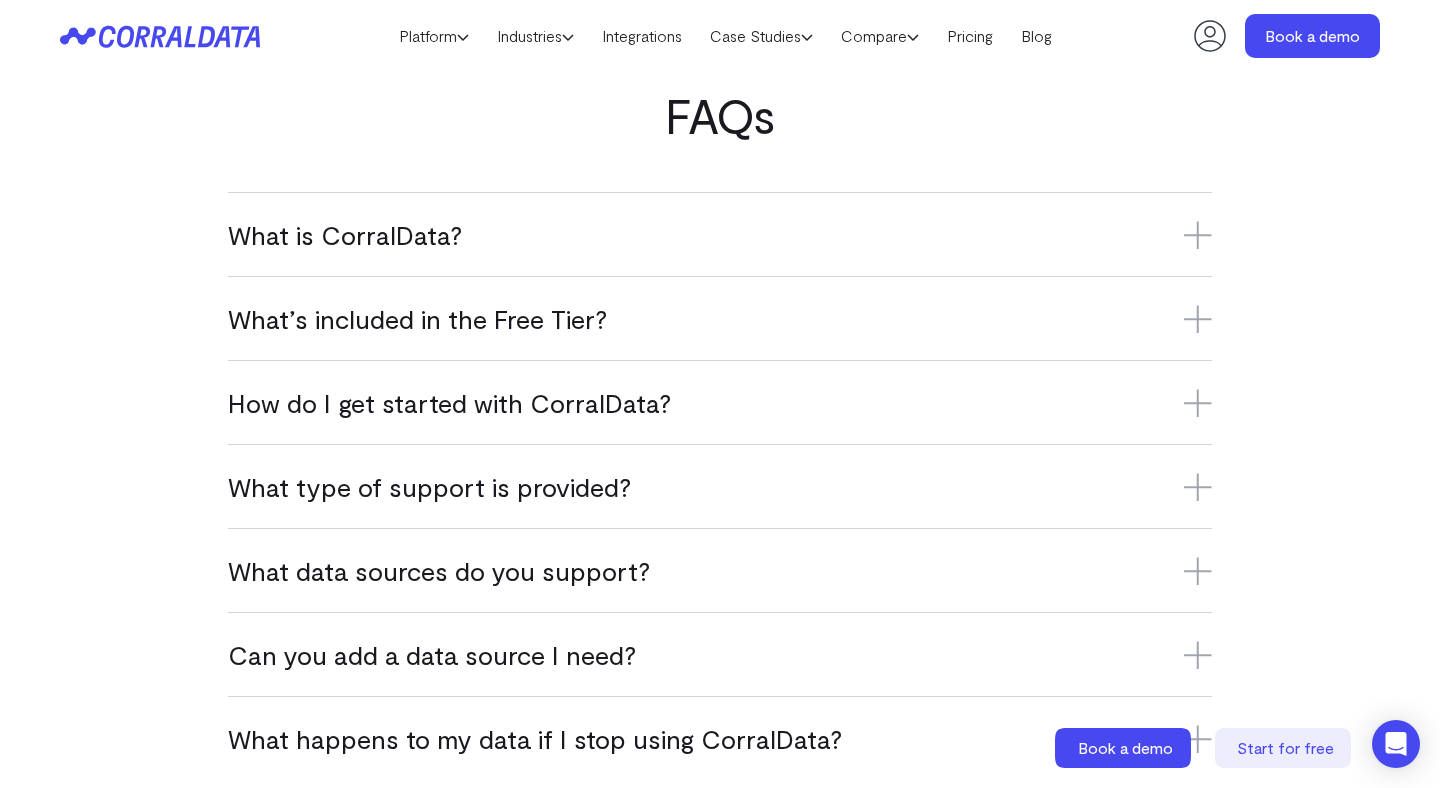 click on "FAQs
What is CorralData?
CorralData is an AI-powered data platform that connects over 500 sources—like Adobe Analytics, Eloqua, Salesforce, Segment, Google Analytics, and key ad platforms—for instant, actionable reporting. It allows users to interact directly with their data, even chatting with it in plain English, making insights accessible to everyone, no technical expertise required.
What’s included in the Free Tier?
The Free Tier includes one data source, one user seat, and access to AI-powered insights. It’s the perfect way to experience CorralData at no cost.
How do I get started with CorralData?" at bounding box center (720, 434) 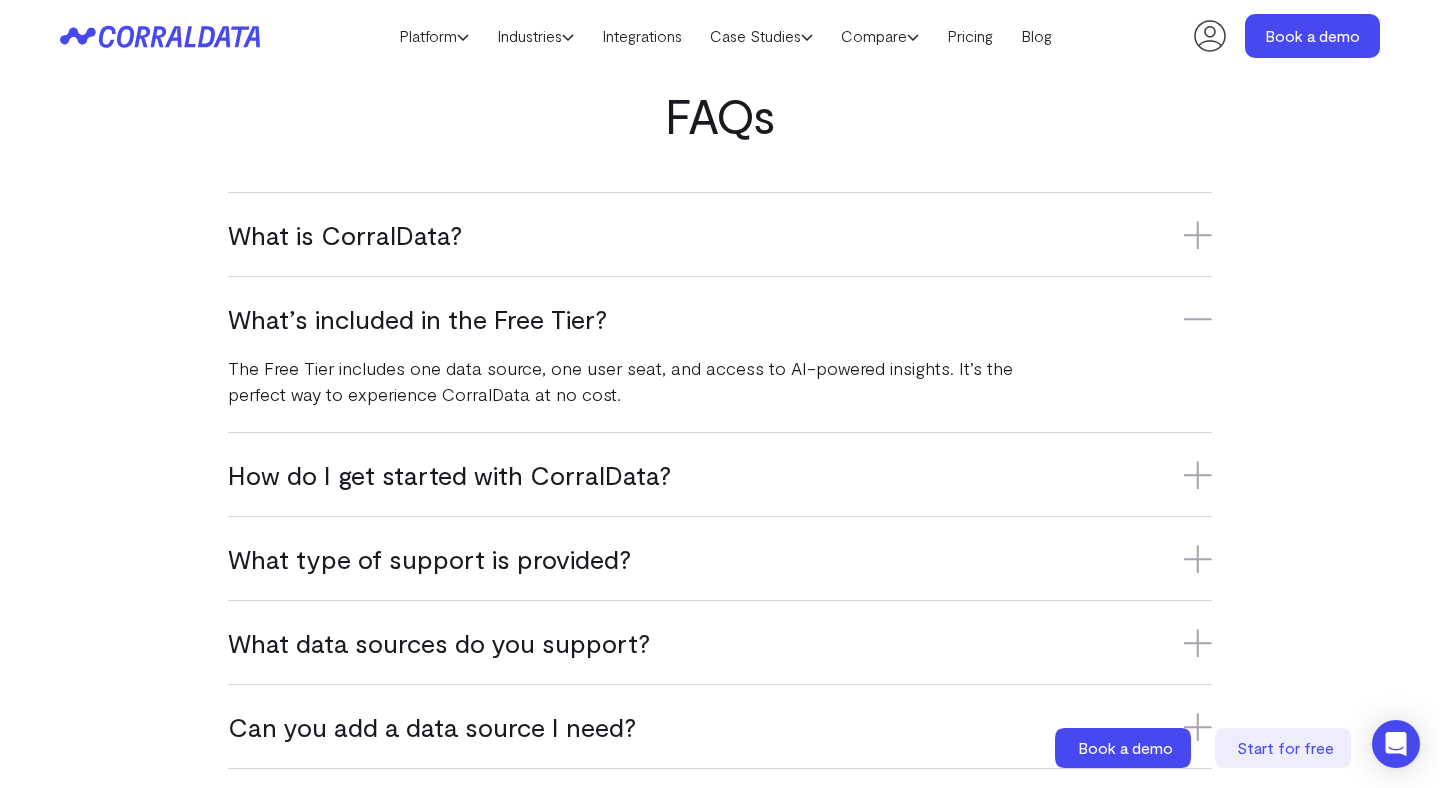 click 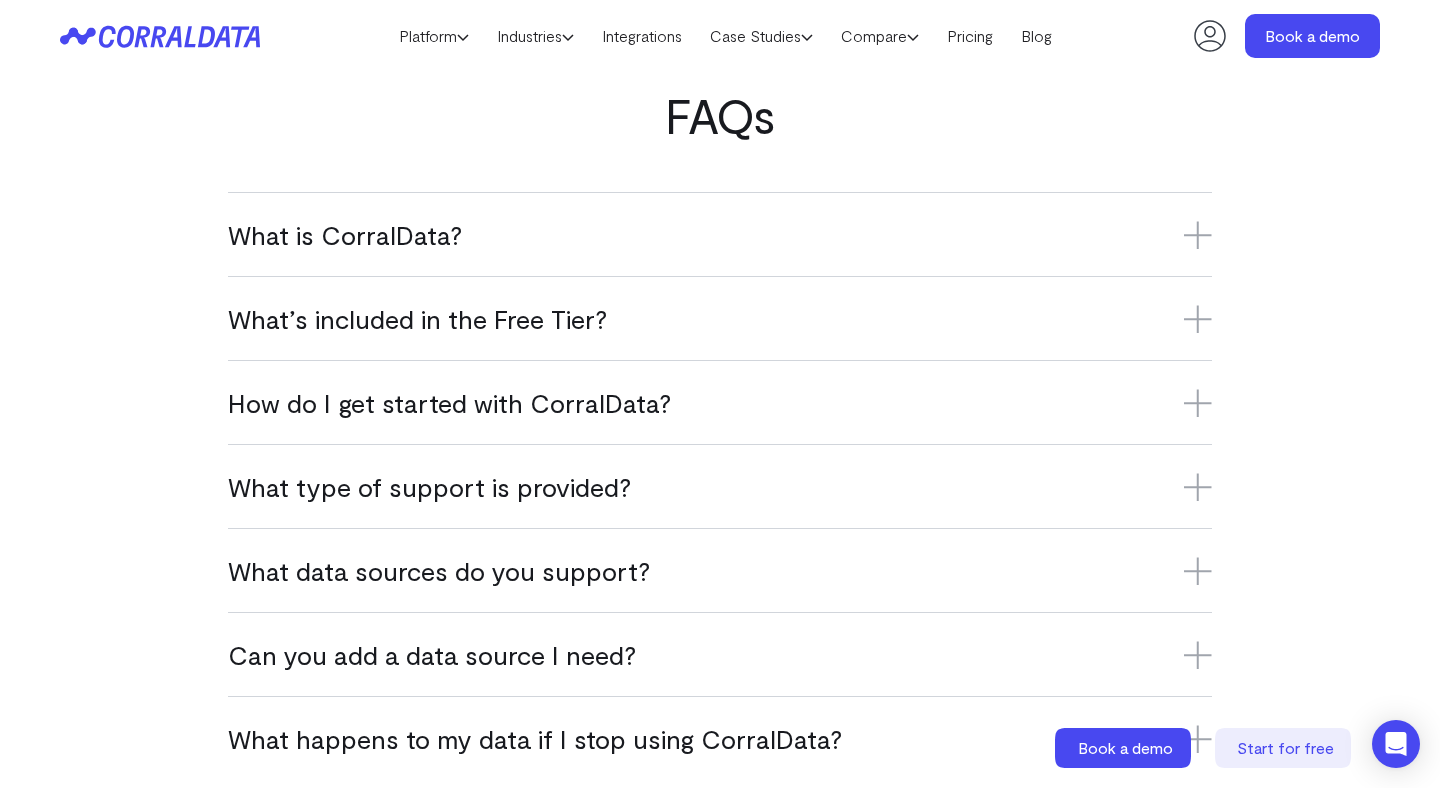 click 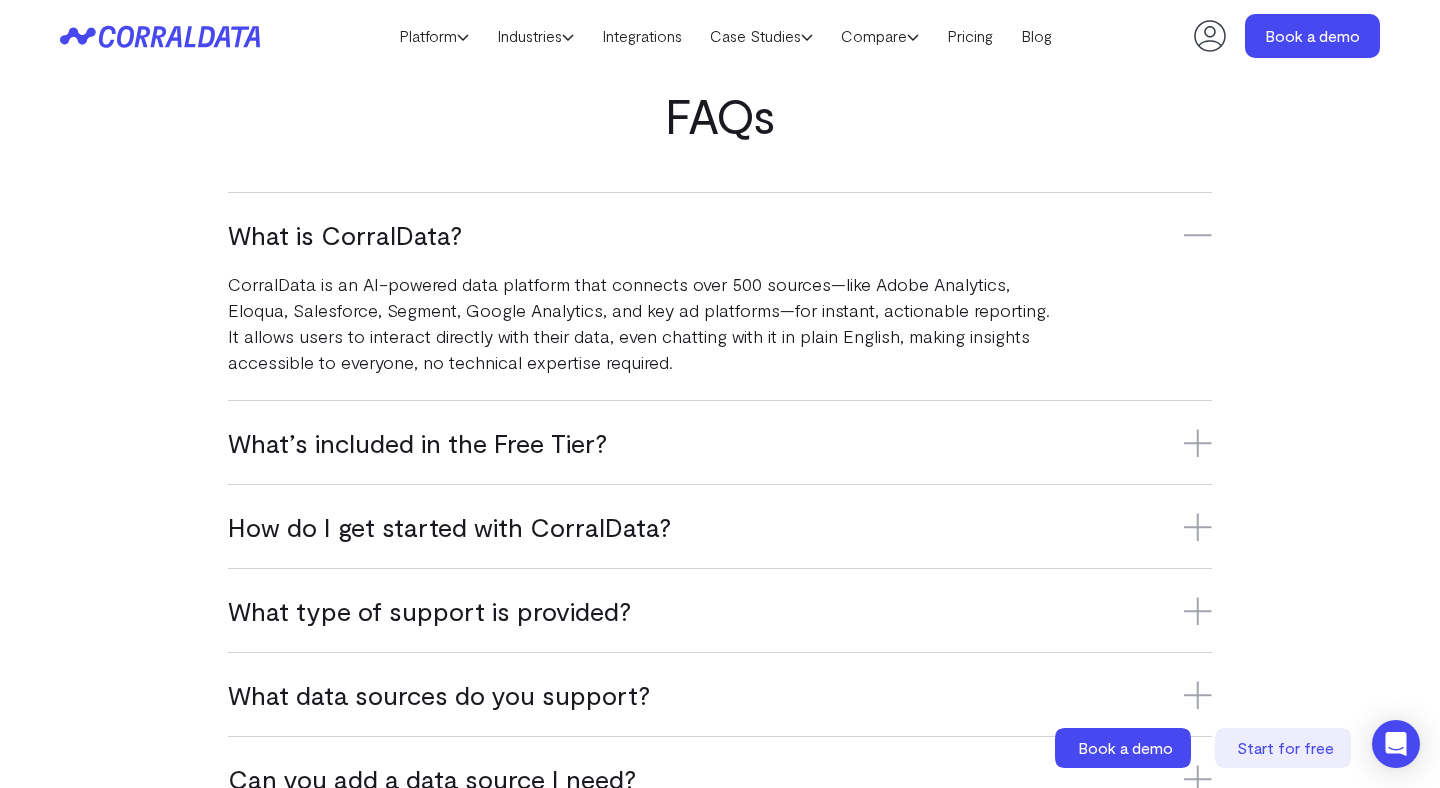 click 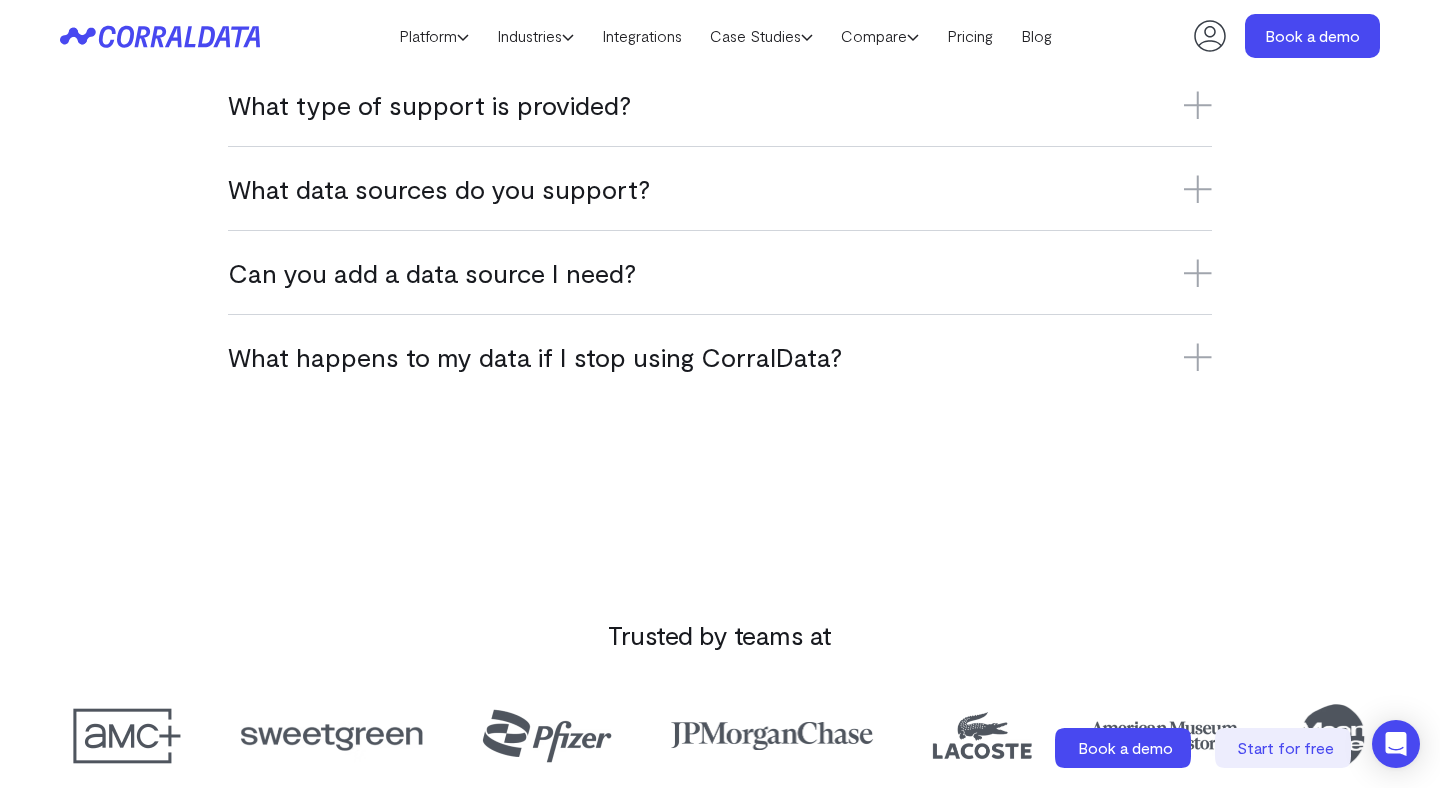 scroll, scrollTop: 1576, scrollLeft: 0, axis: vertical 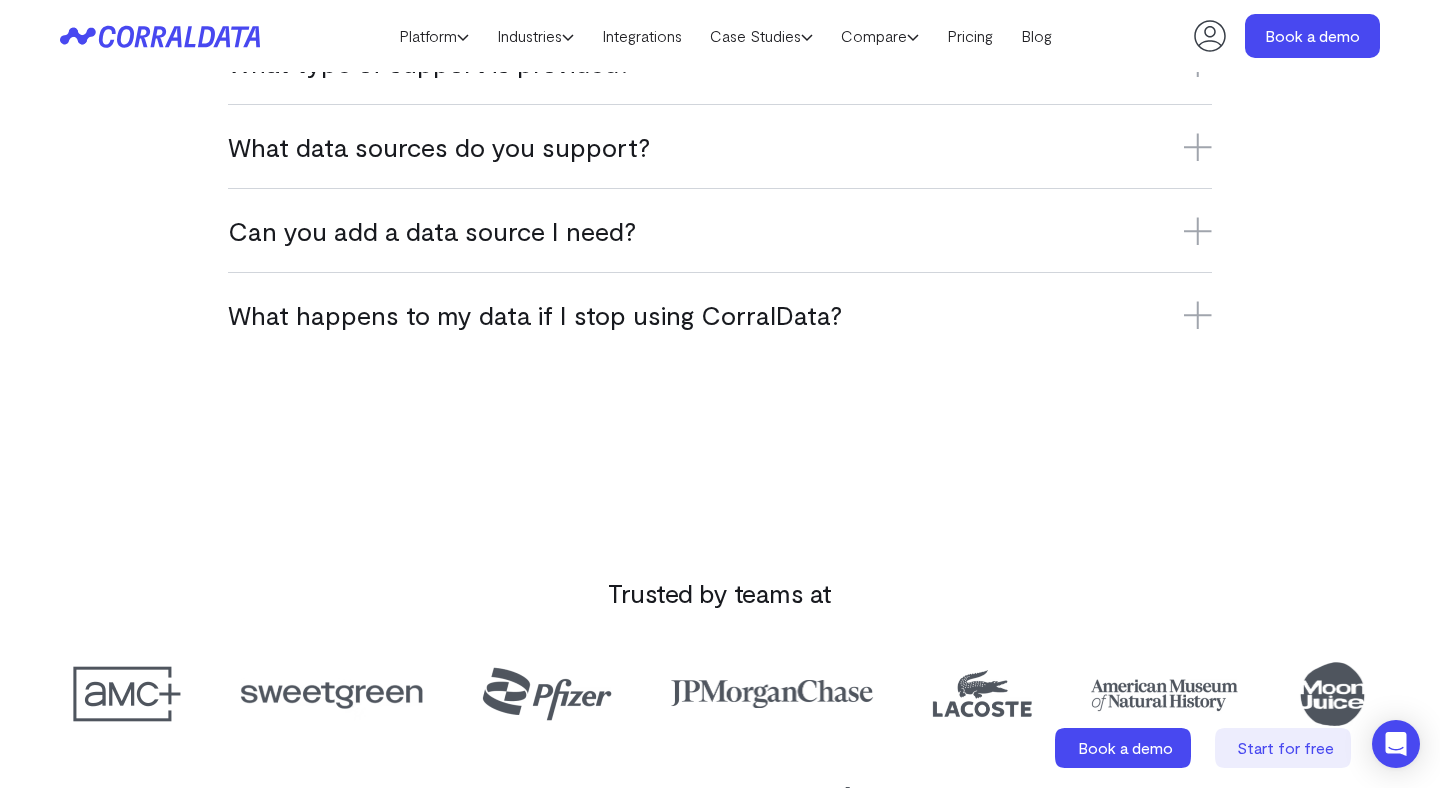 click 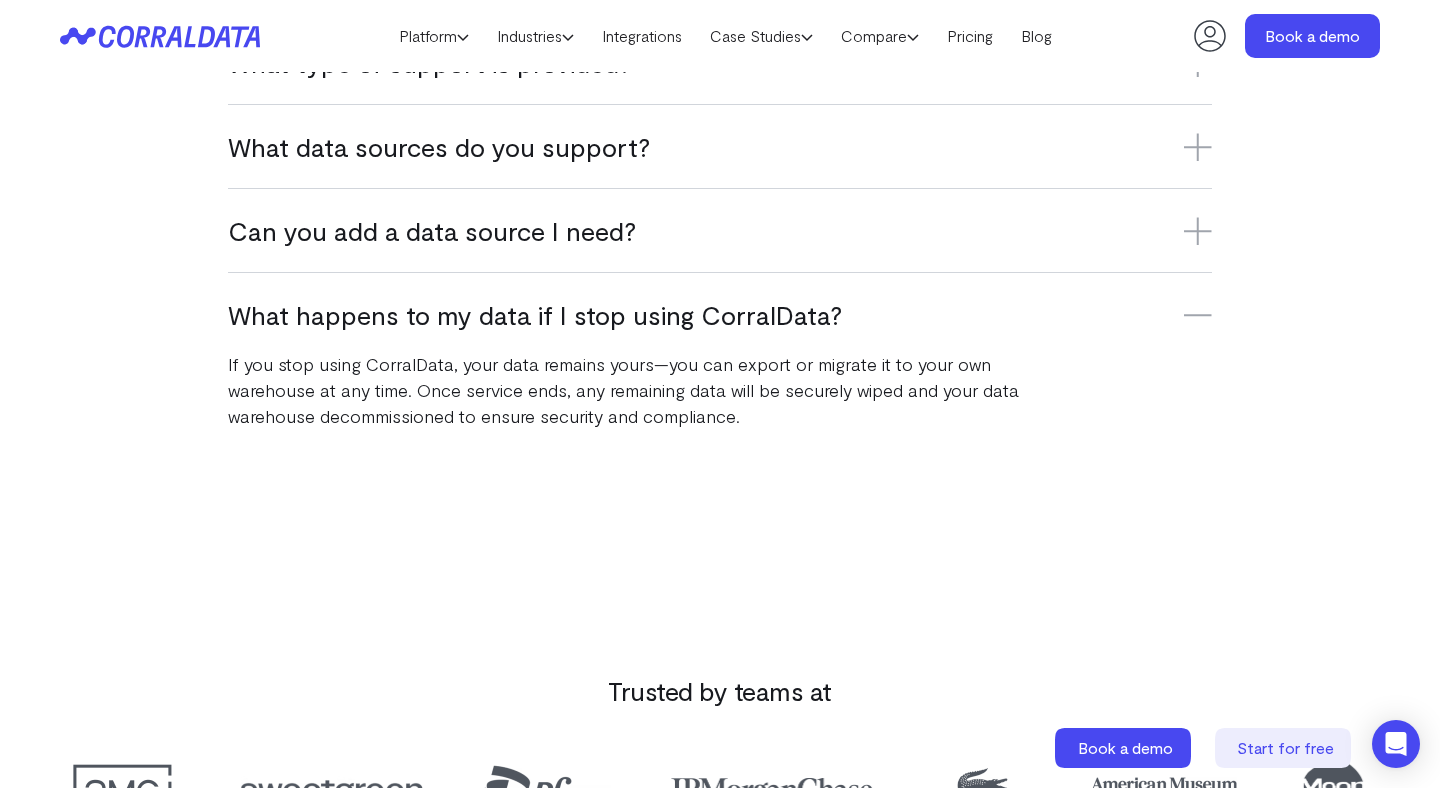 click 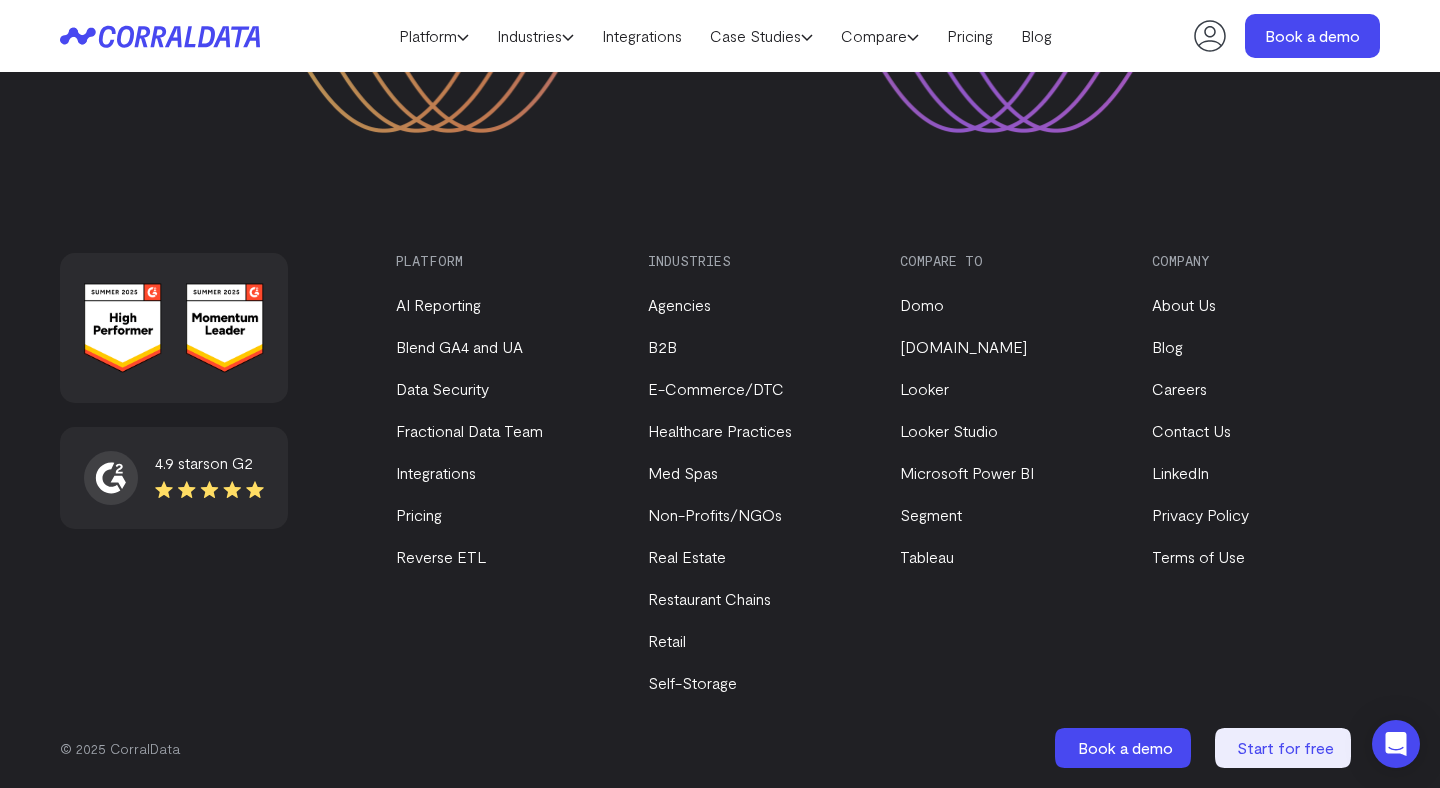 scroll, scrollTop: 3070, scrollLeft: 0, axis: vertical 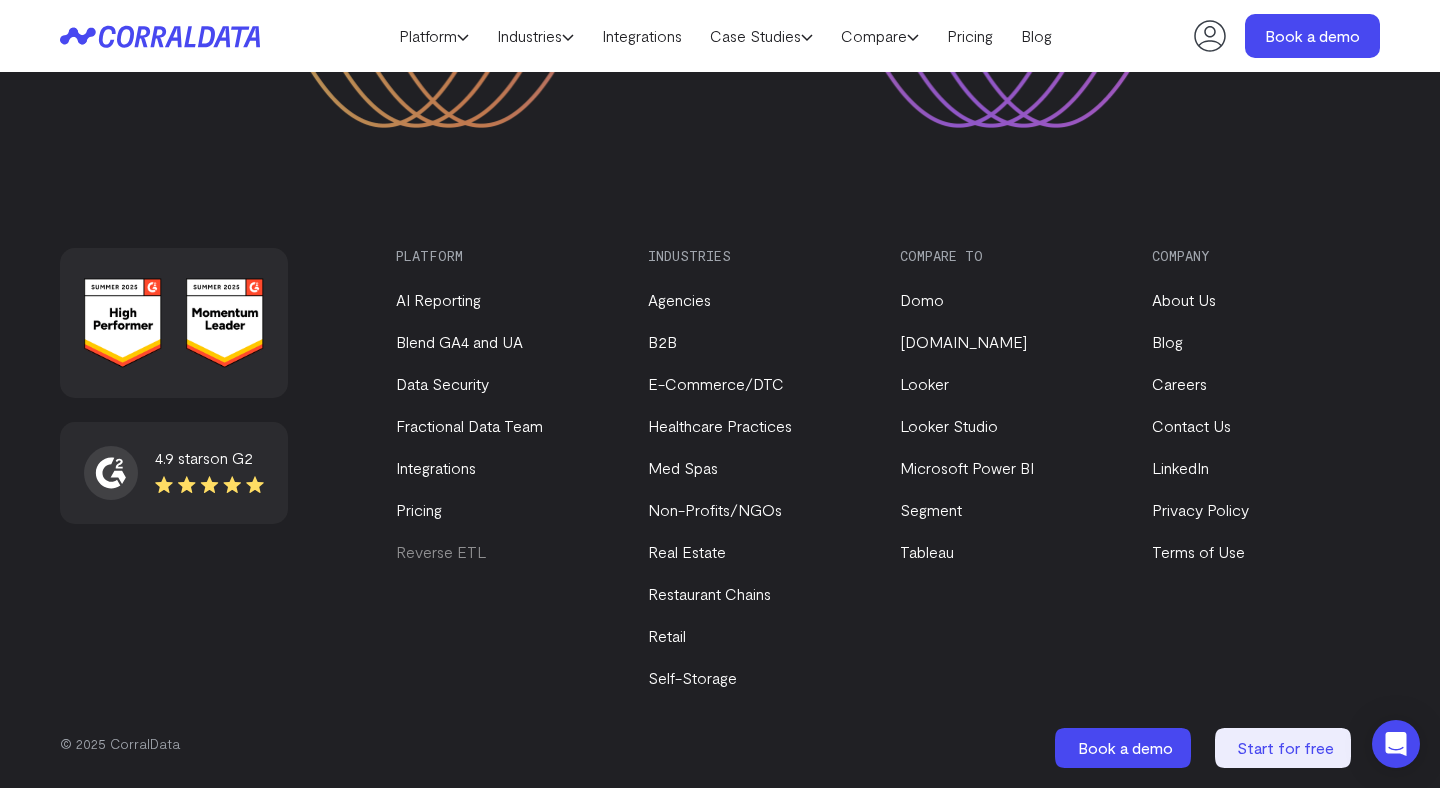 click on "Reverse ETL" at bounding box center [441, 551] 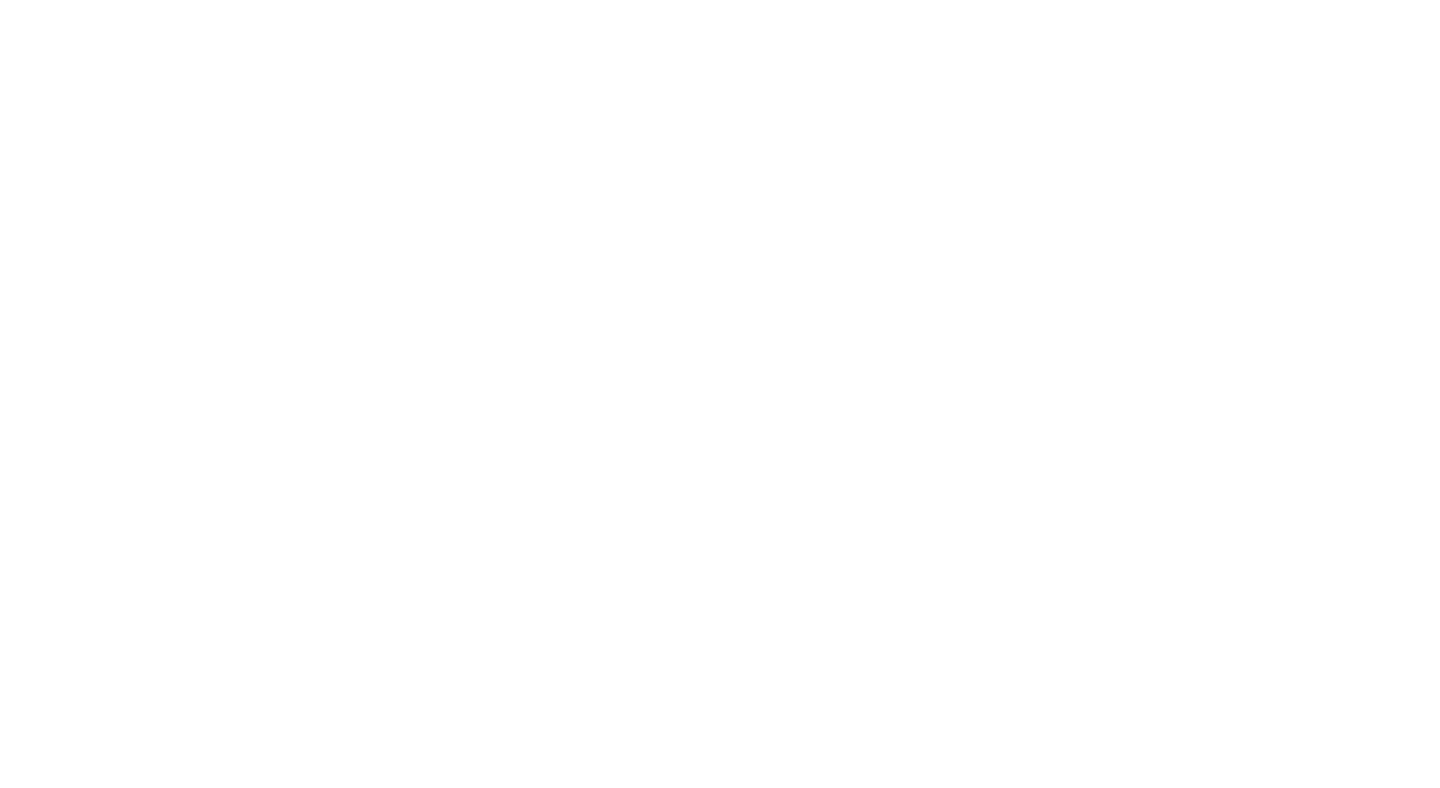 scroll, scrollTop: 0, scrollLeft: 0, axis: both 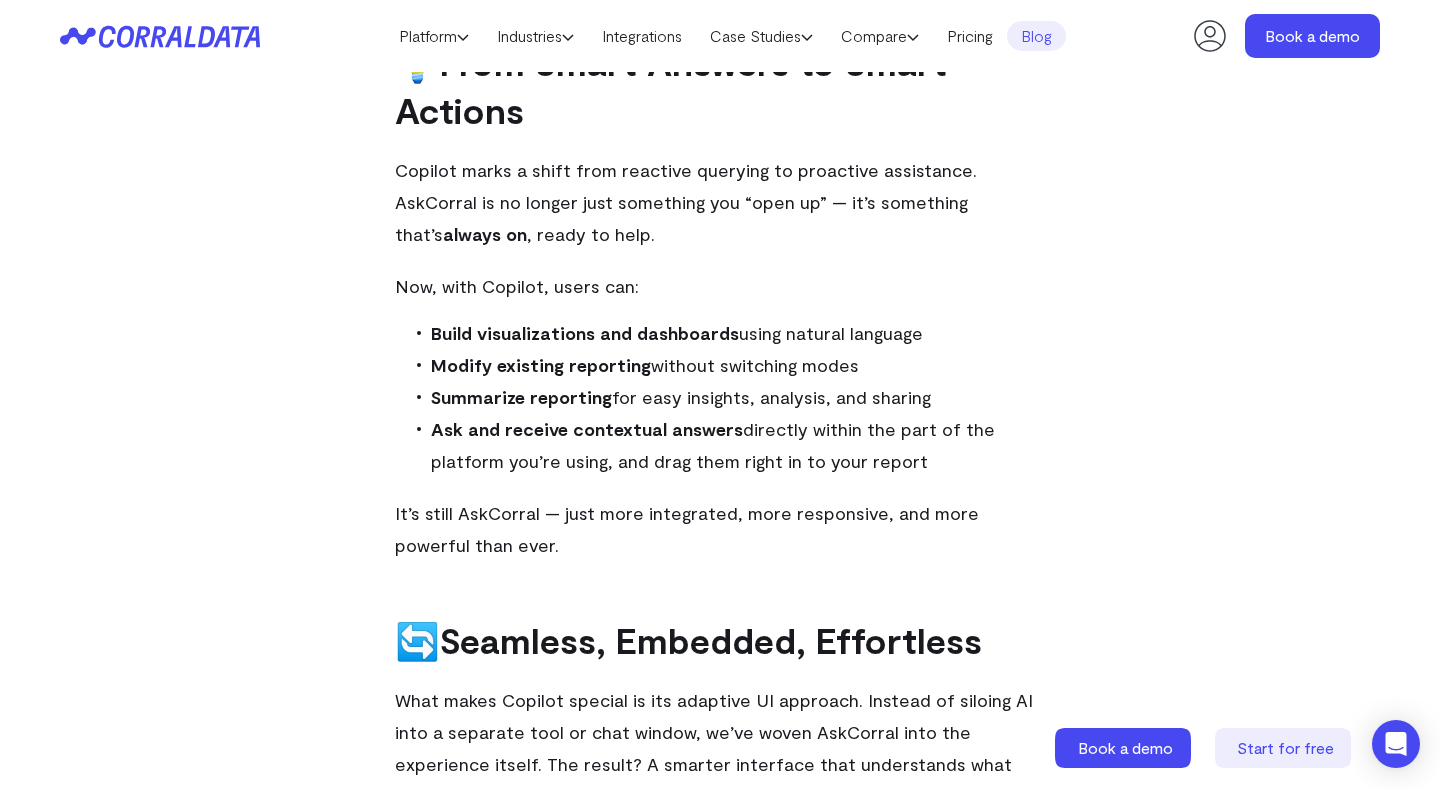 click on "Ask and receive contextual answers  directly within the part of the platform you’re using, and drag them right in to your report" at bounding box center (729, 445) 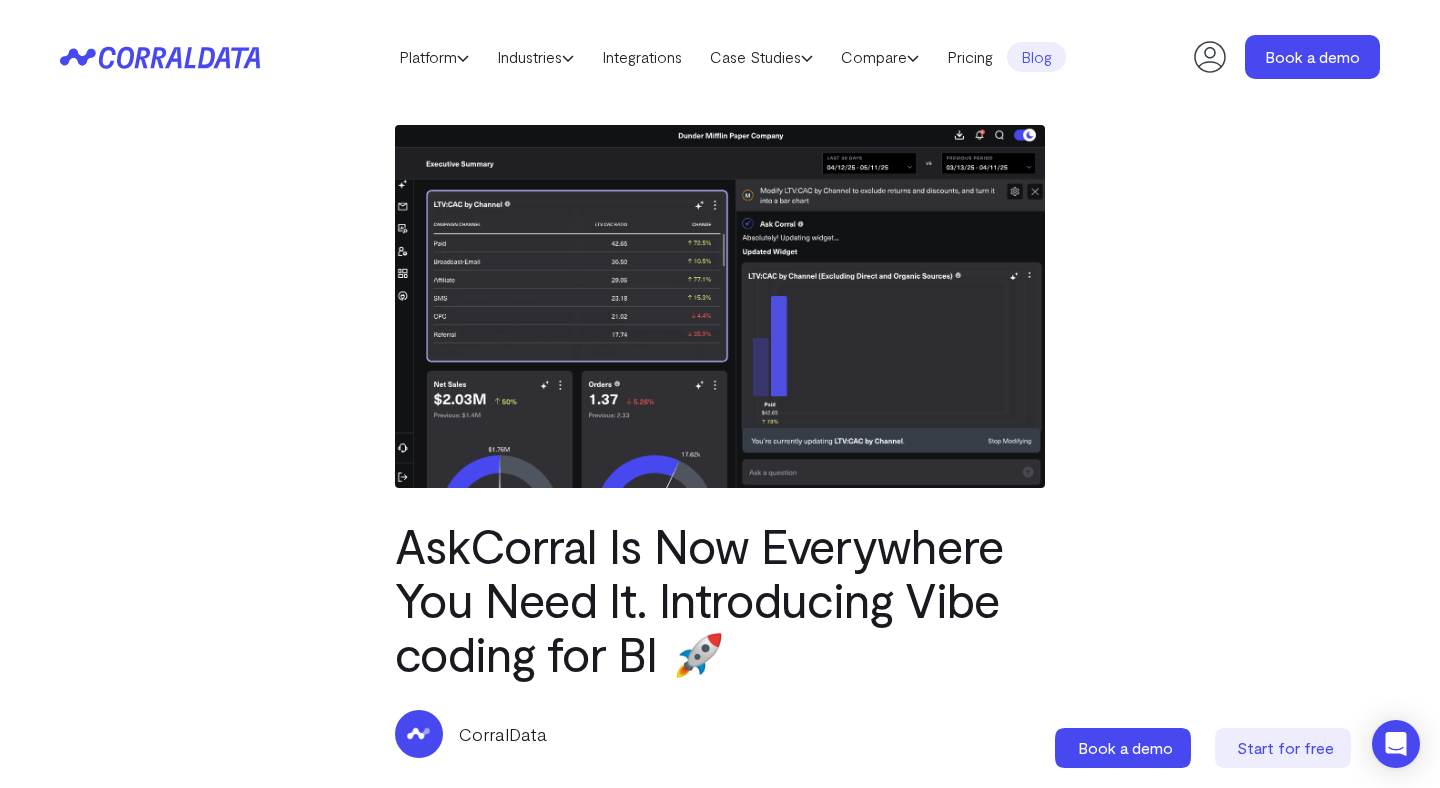 scroll, scrollTop: 0, scrollLeft: 0, axis: both 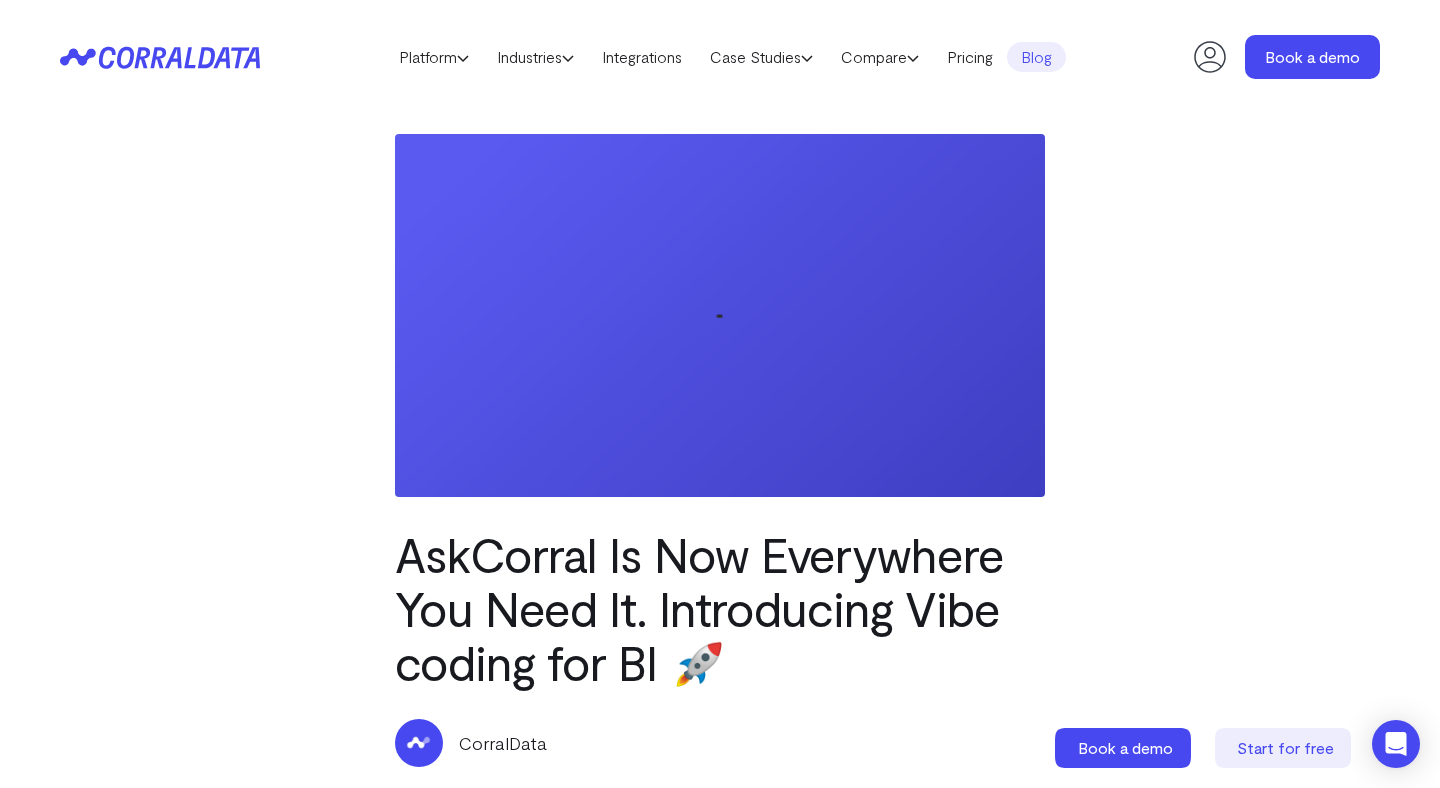 click 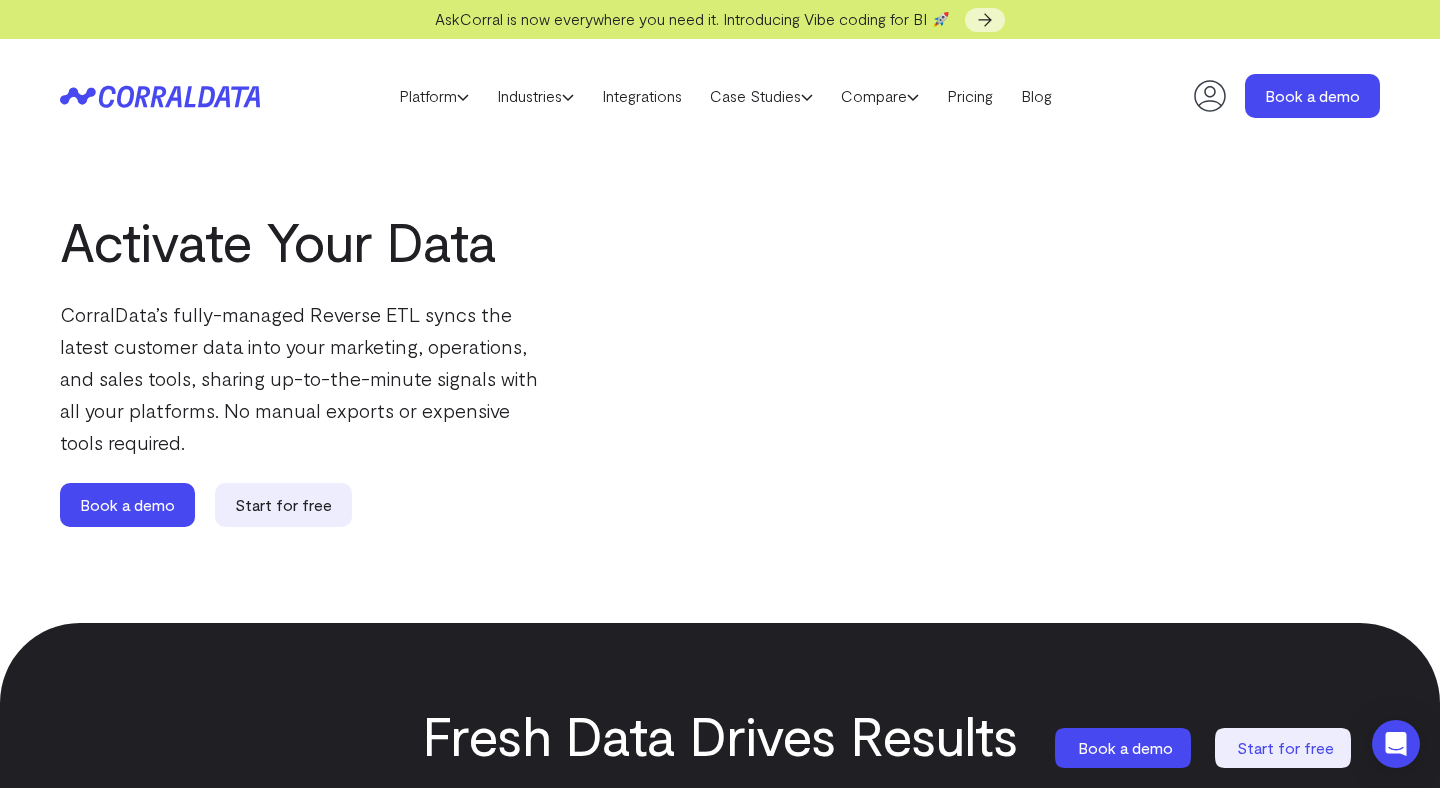 scroll, scrollTop: 0, scrollLeft: 0, axis: both 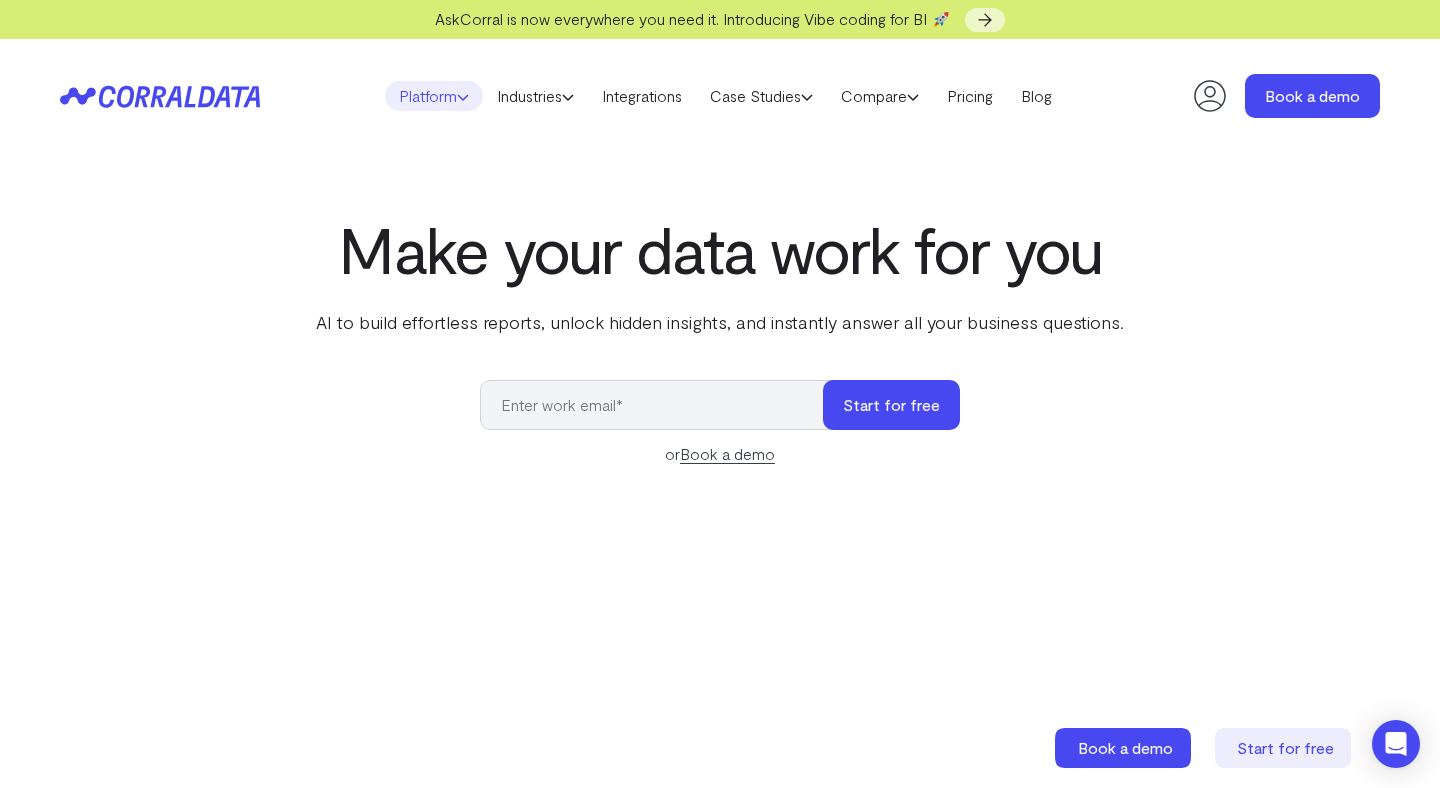 click on "Platform" at bounding box center (434, 96) 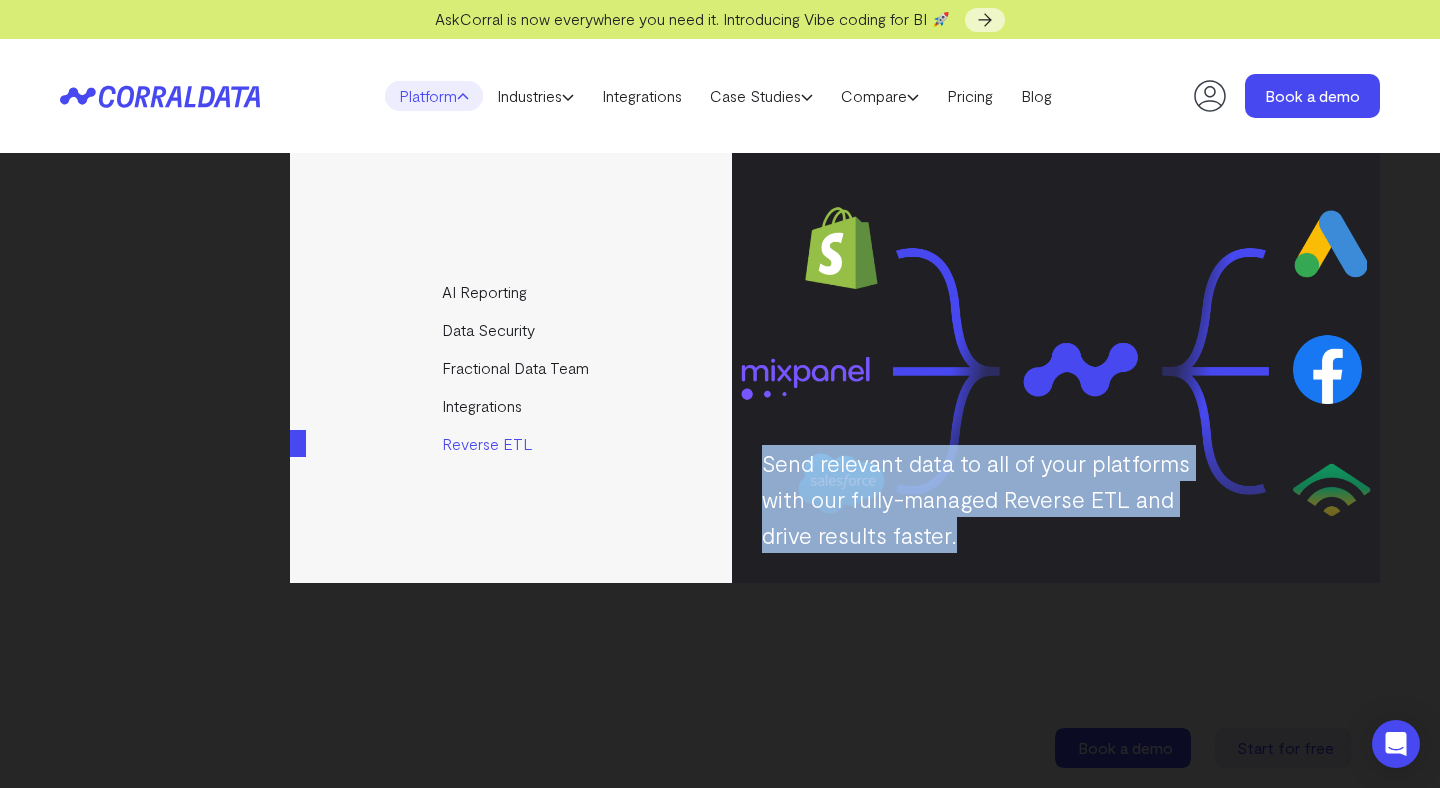 drag, startPoint x: 976, startPoint y: 542, endPoint x: 767, endPoint y: 466, distance: 222.3893 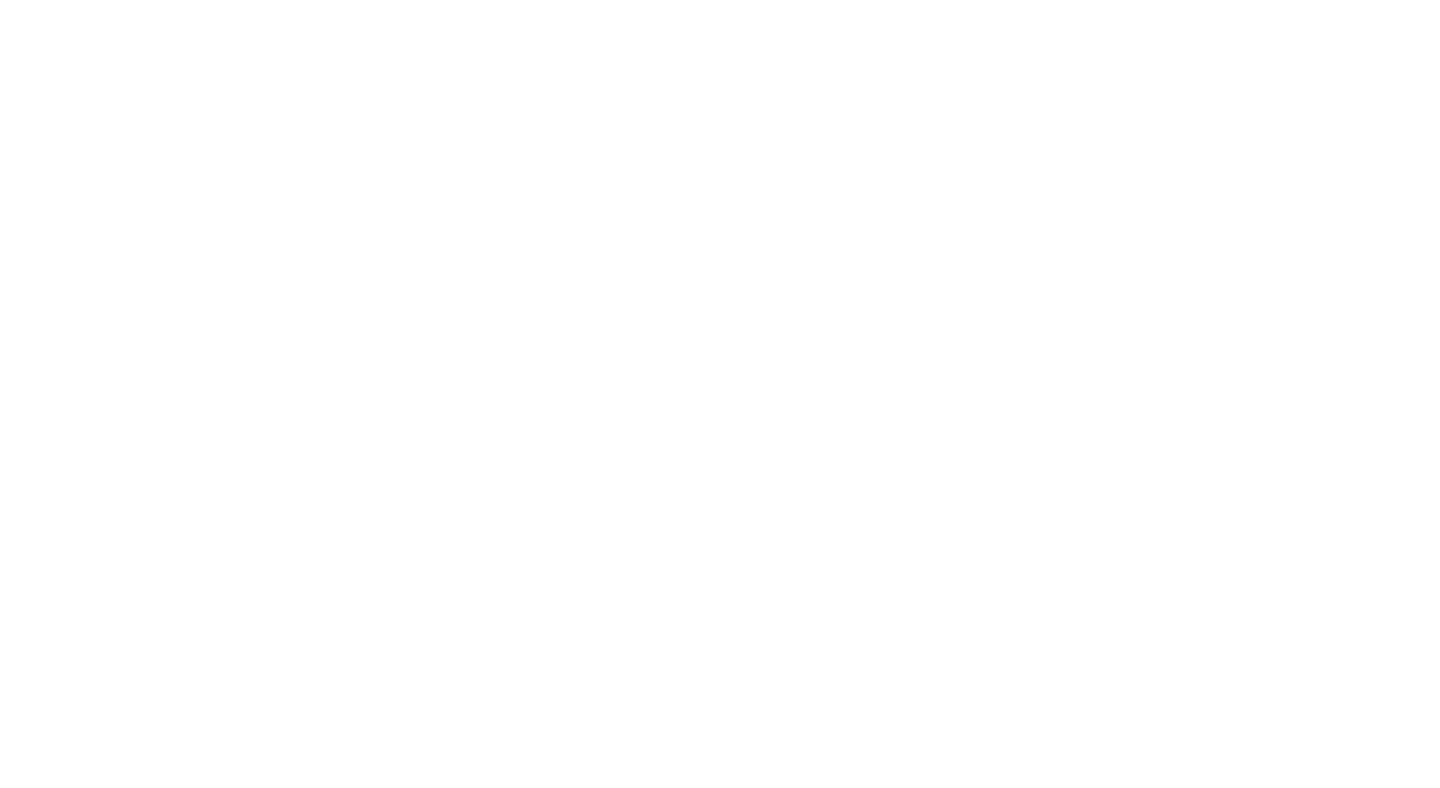 scroll, scrollTop: 0, scrollLeft: 0, axis: both 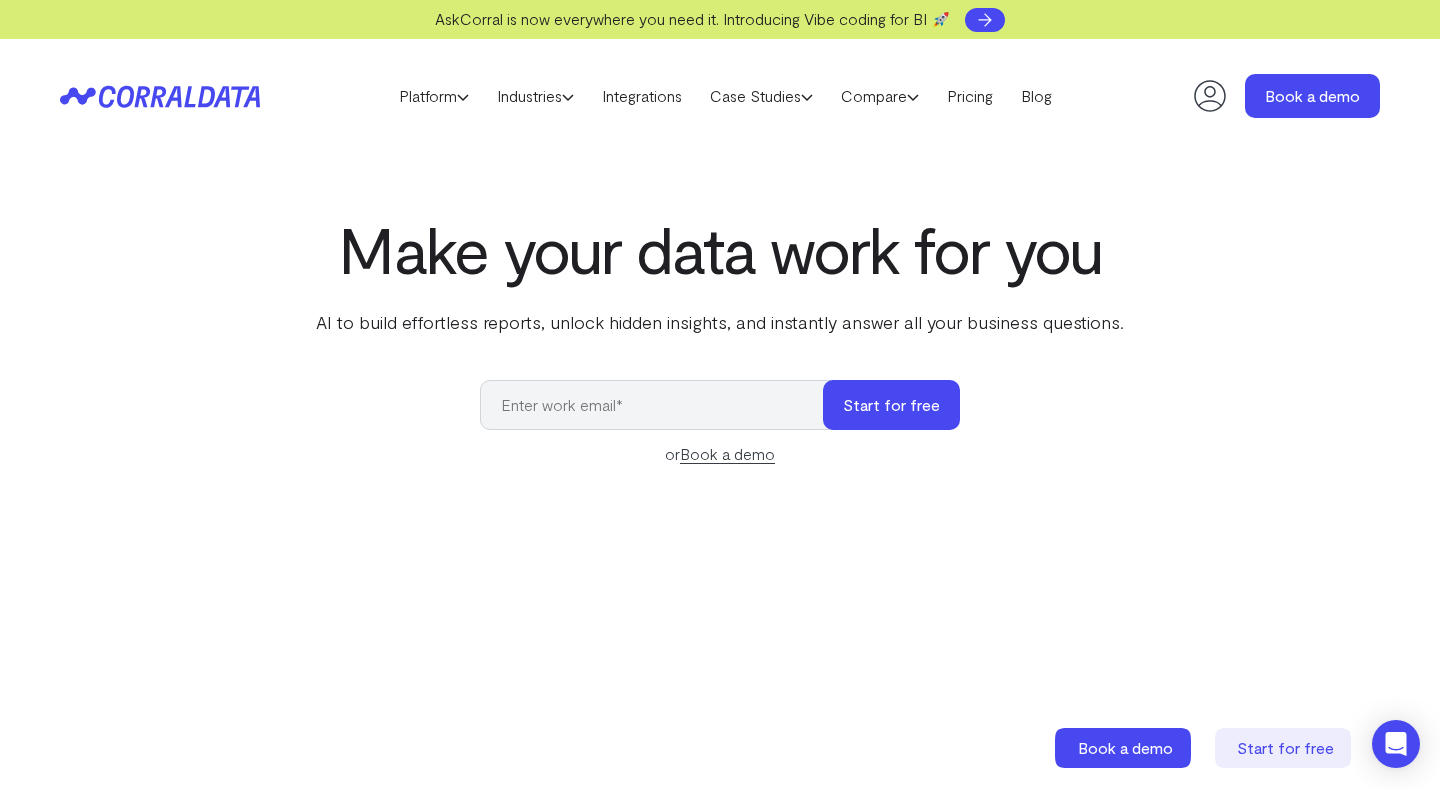 click 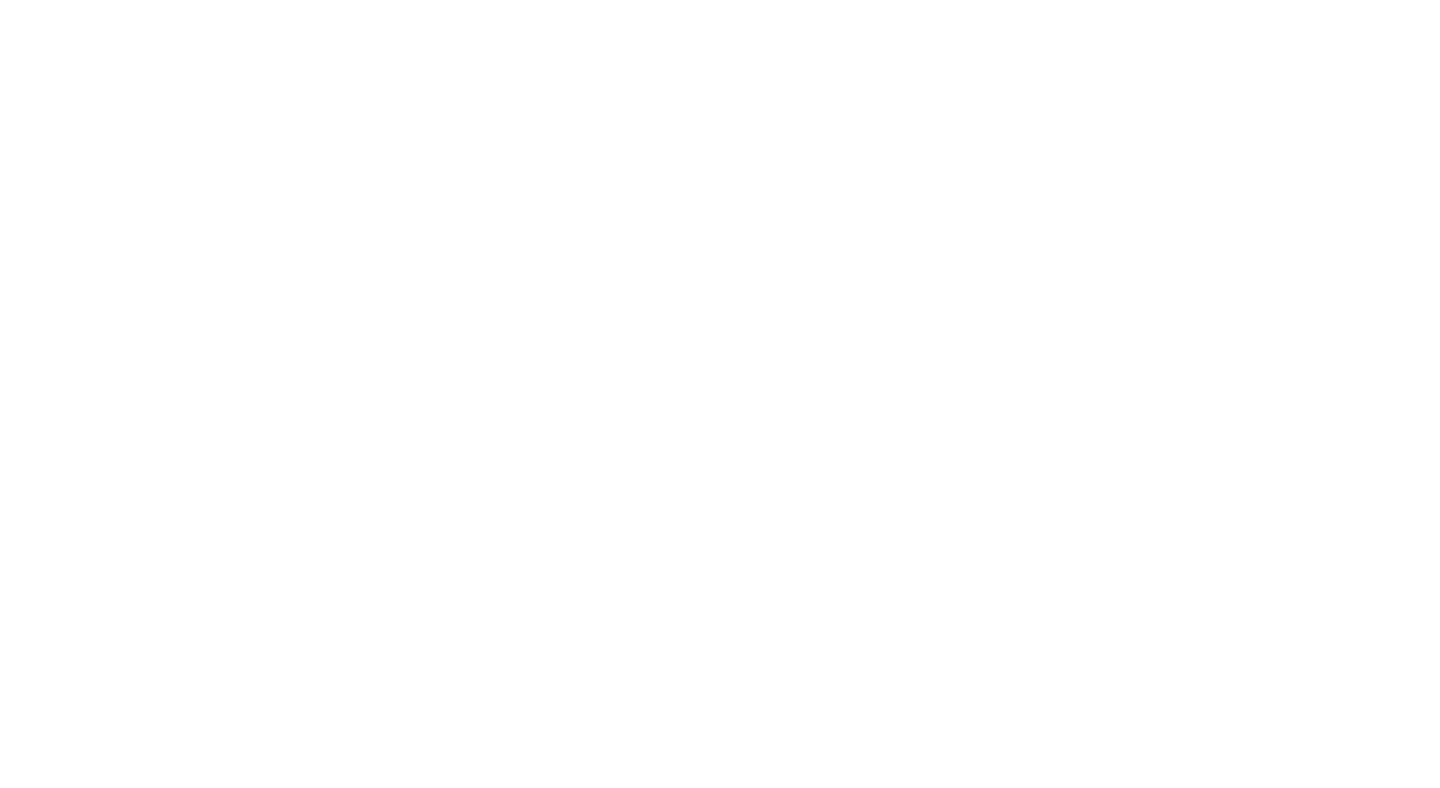 scroll, scrollTop: 0, scrollLeft: 0, axis: both 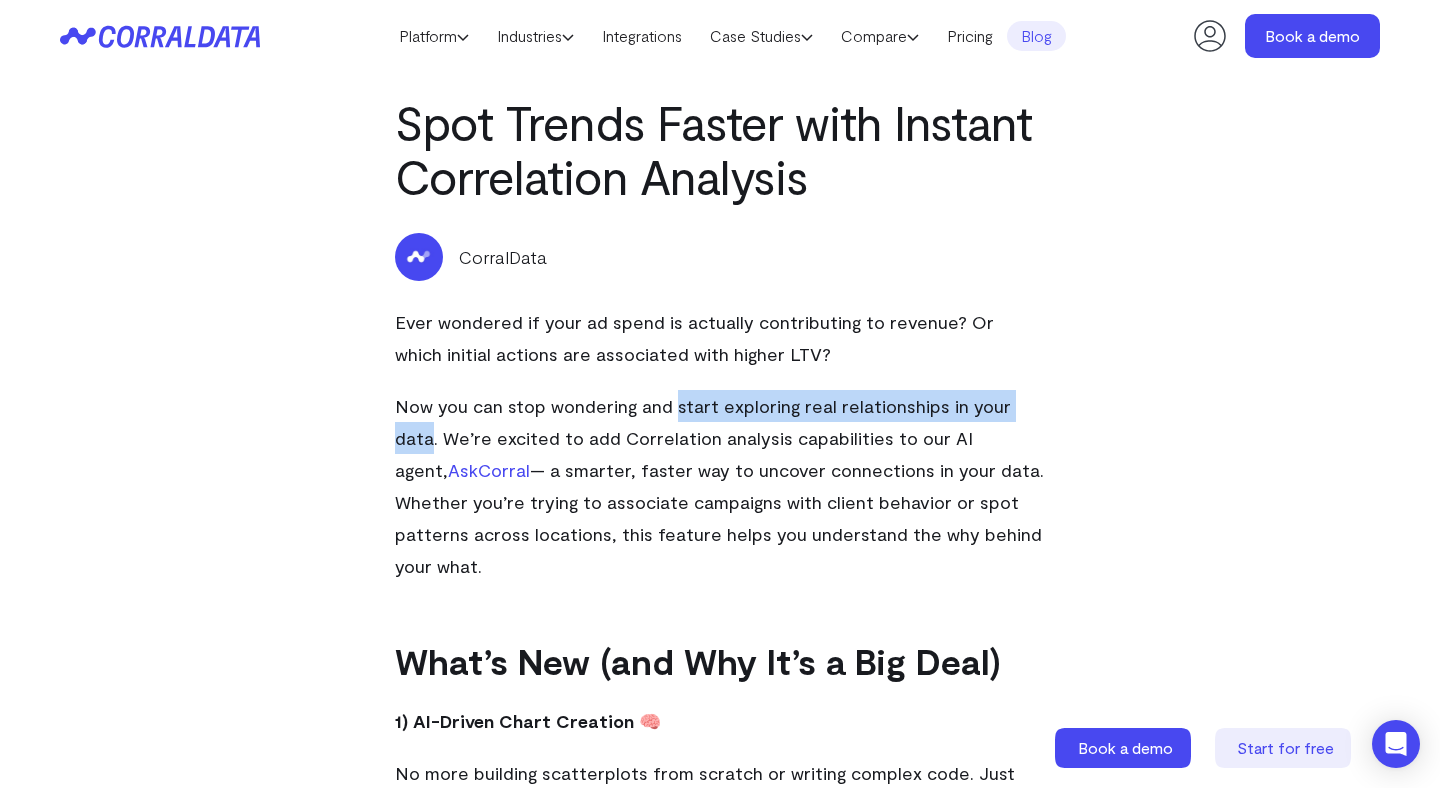 drag, startPoint x: 672, startPoint y: 408, endPoint x: 1030, endPoint y: 407, distance: 358.0014 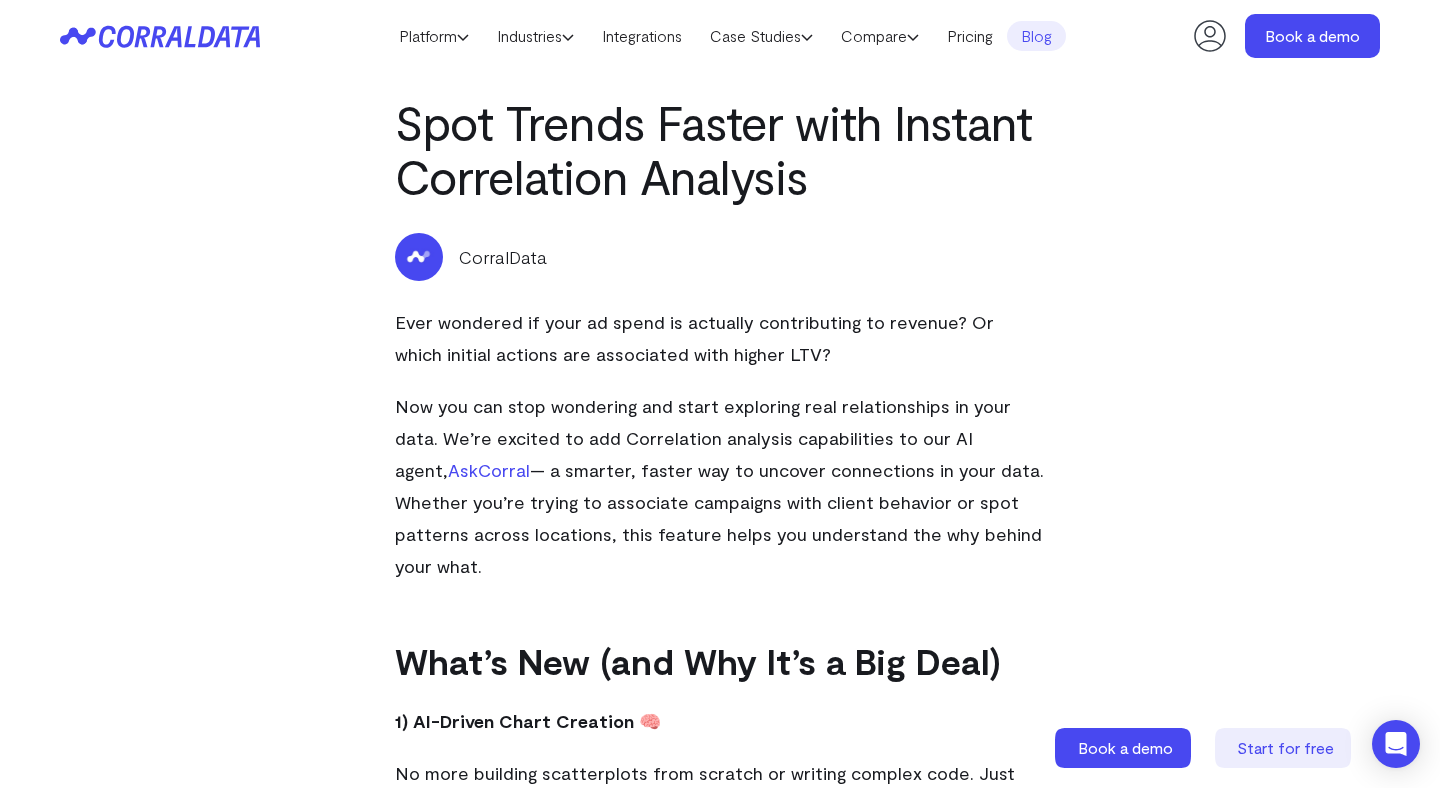 click on "CorralData" at bounding box center [720, 257] 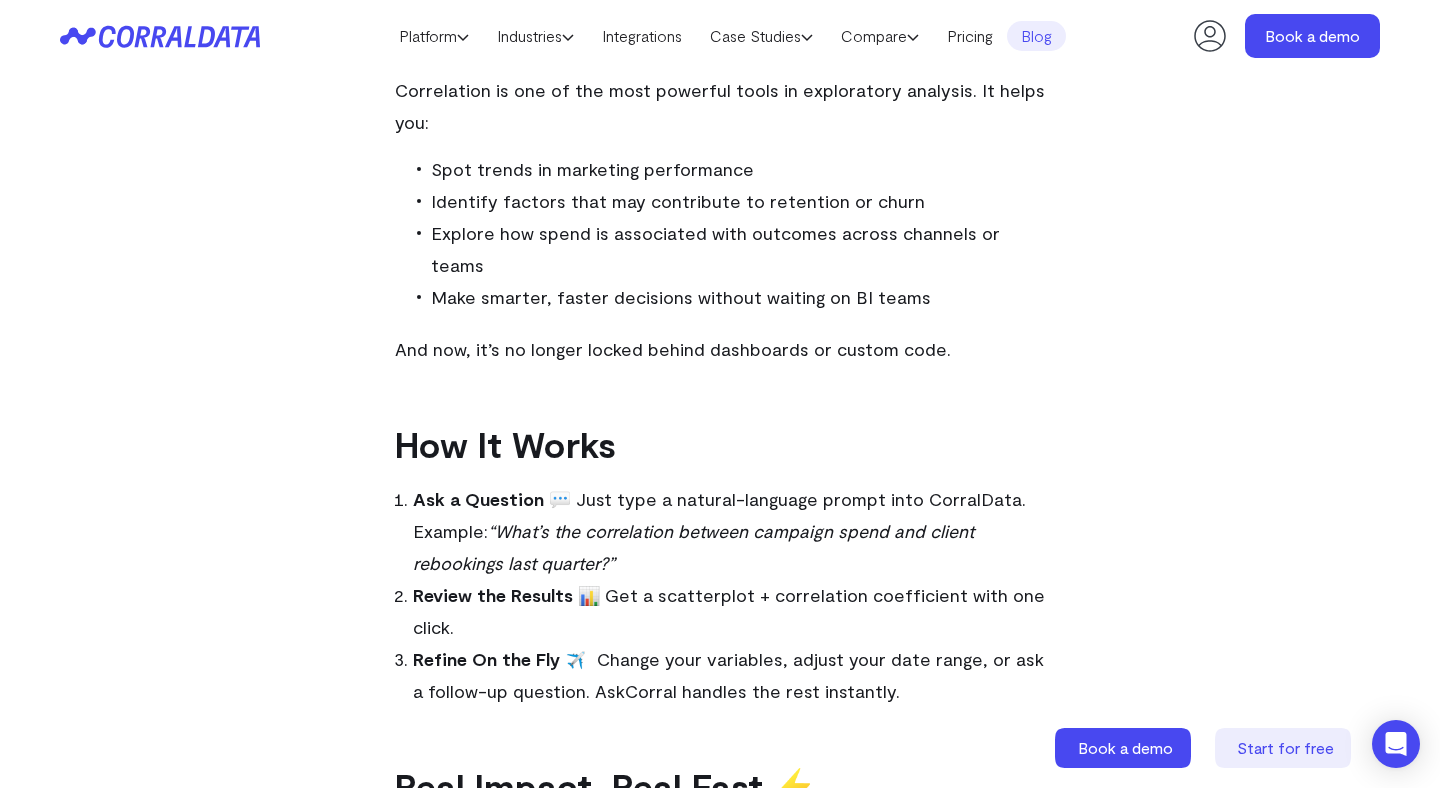 scroll, scrollTop: 1814, scrollLeft: 0, axis: vertical 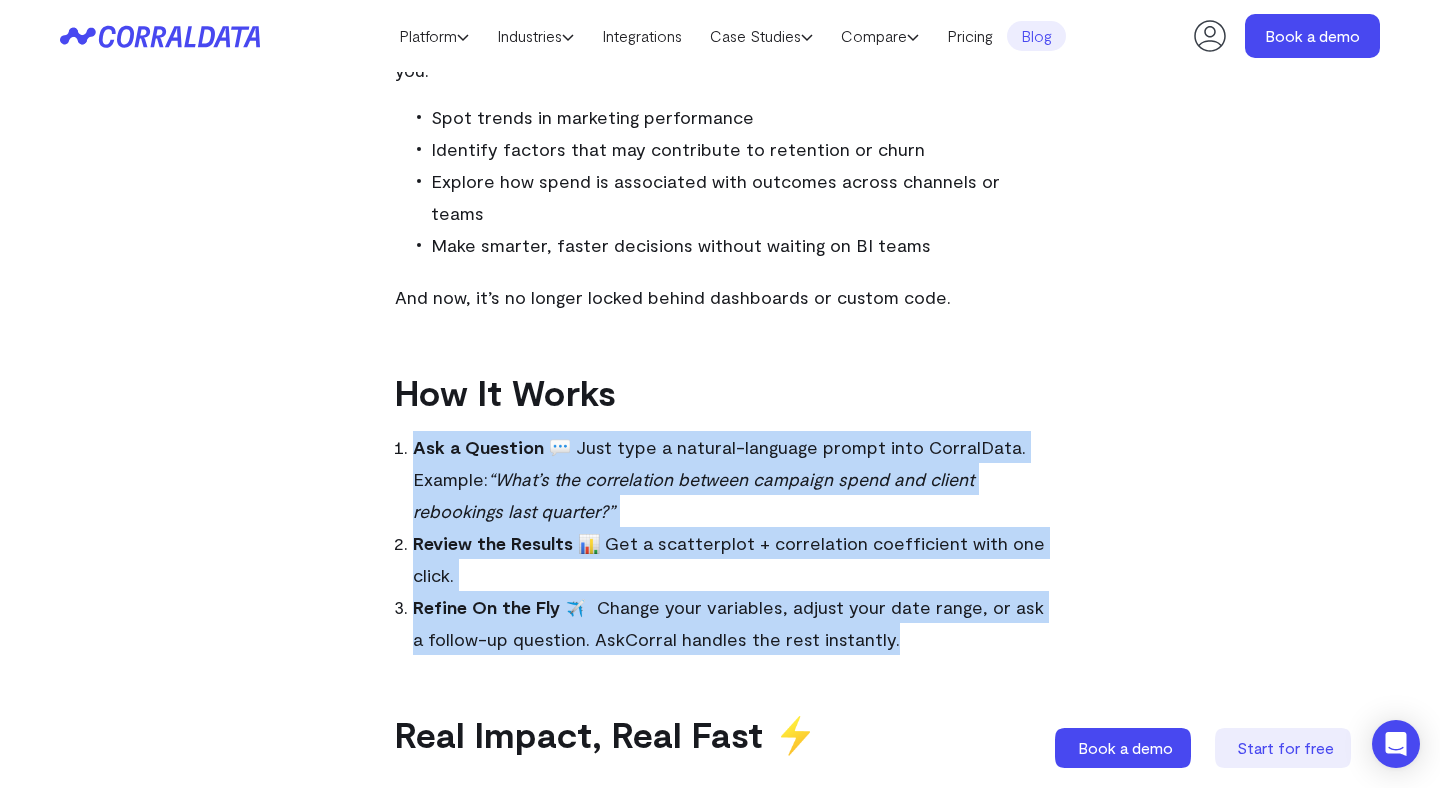 drag, startPoint x: 876, startPoint y: 575, endPoint x: 401, endPoint y: 387, distance: 510.85126 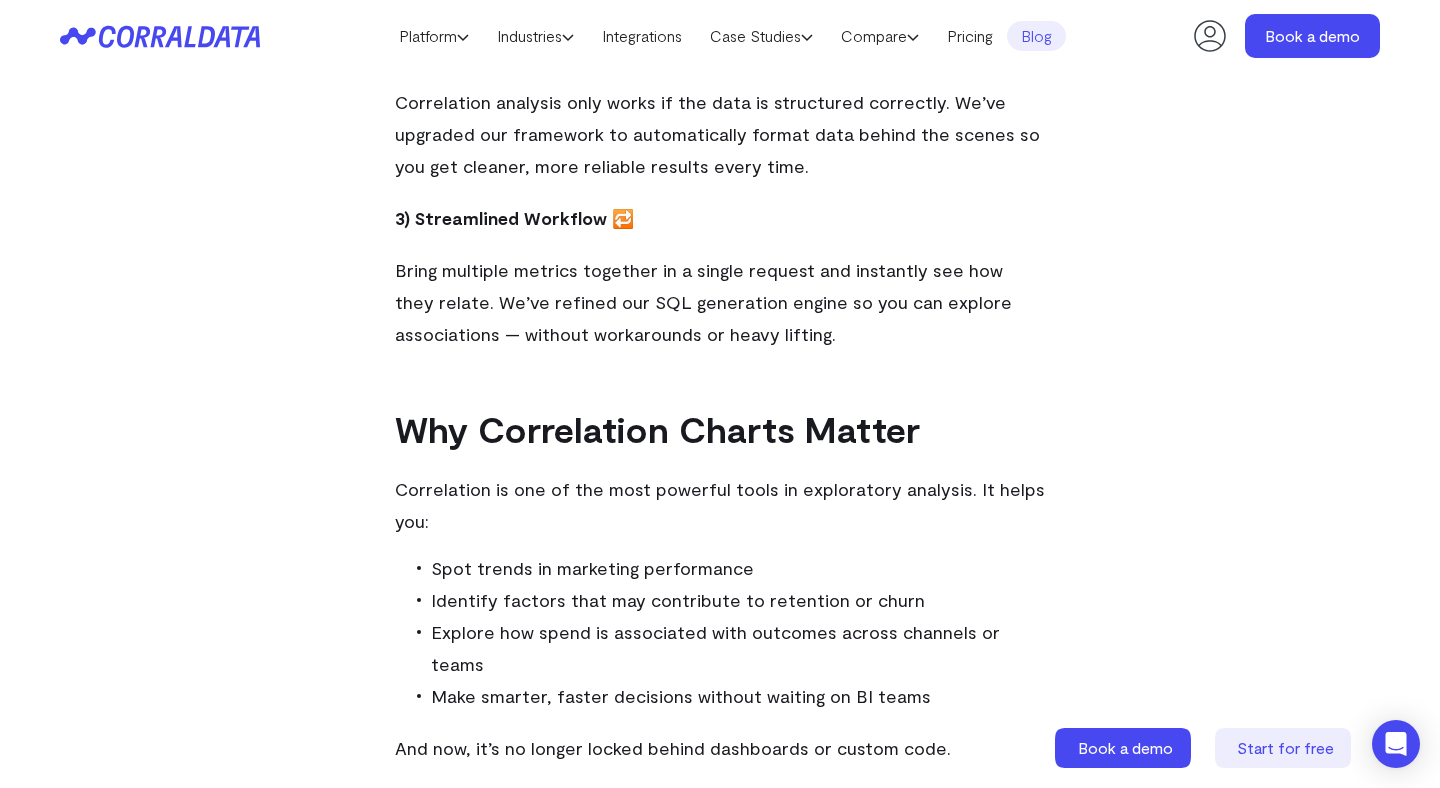 scroll, scrollTop: 1565, scrollLeft: 0, axis: vertical 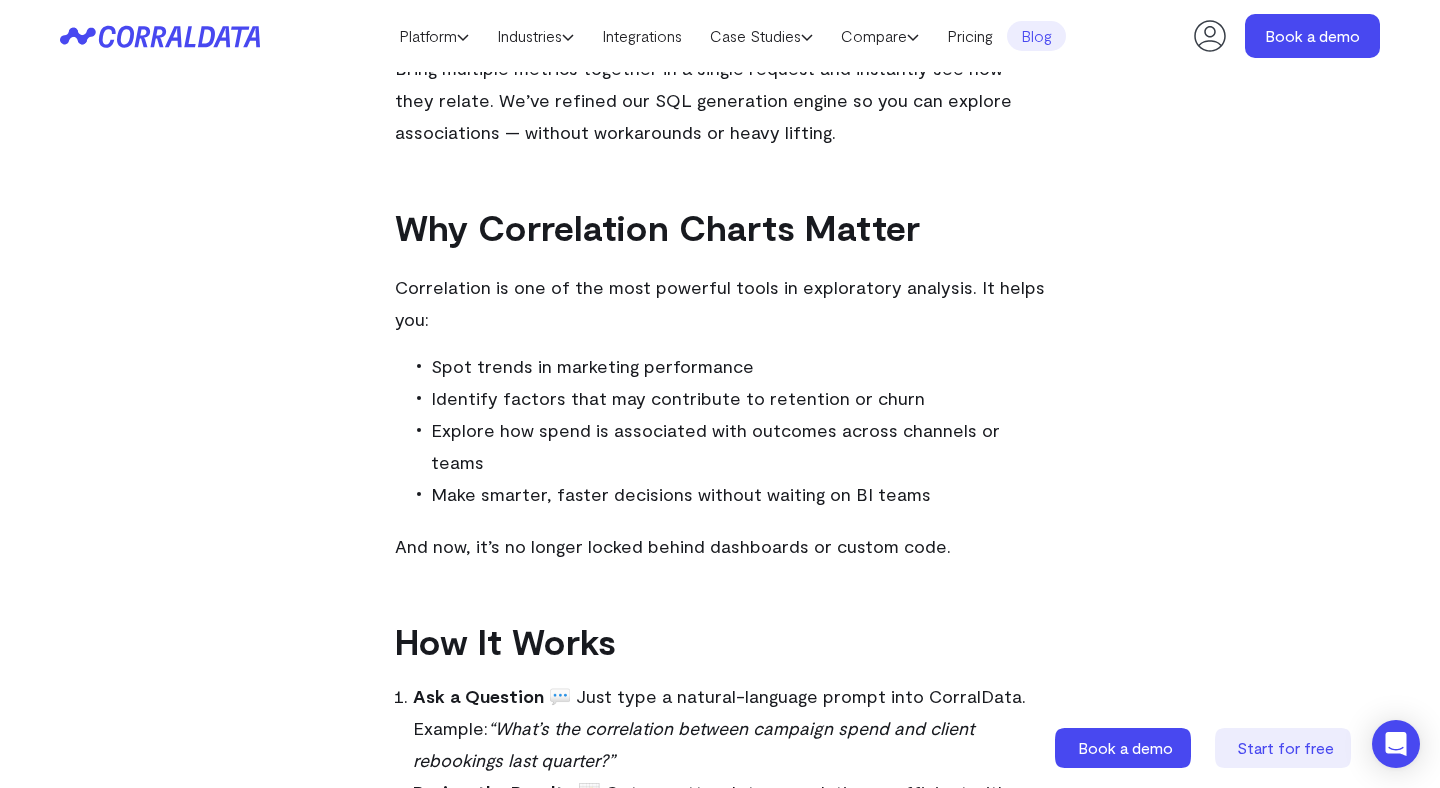 drag, startPoint x: 455, startPoint y: 269, endPoint x: 425, endPoint y: 262, distance: 30.805843 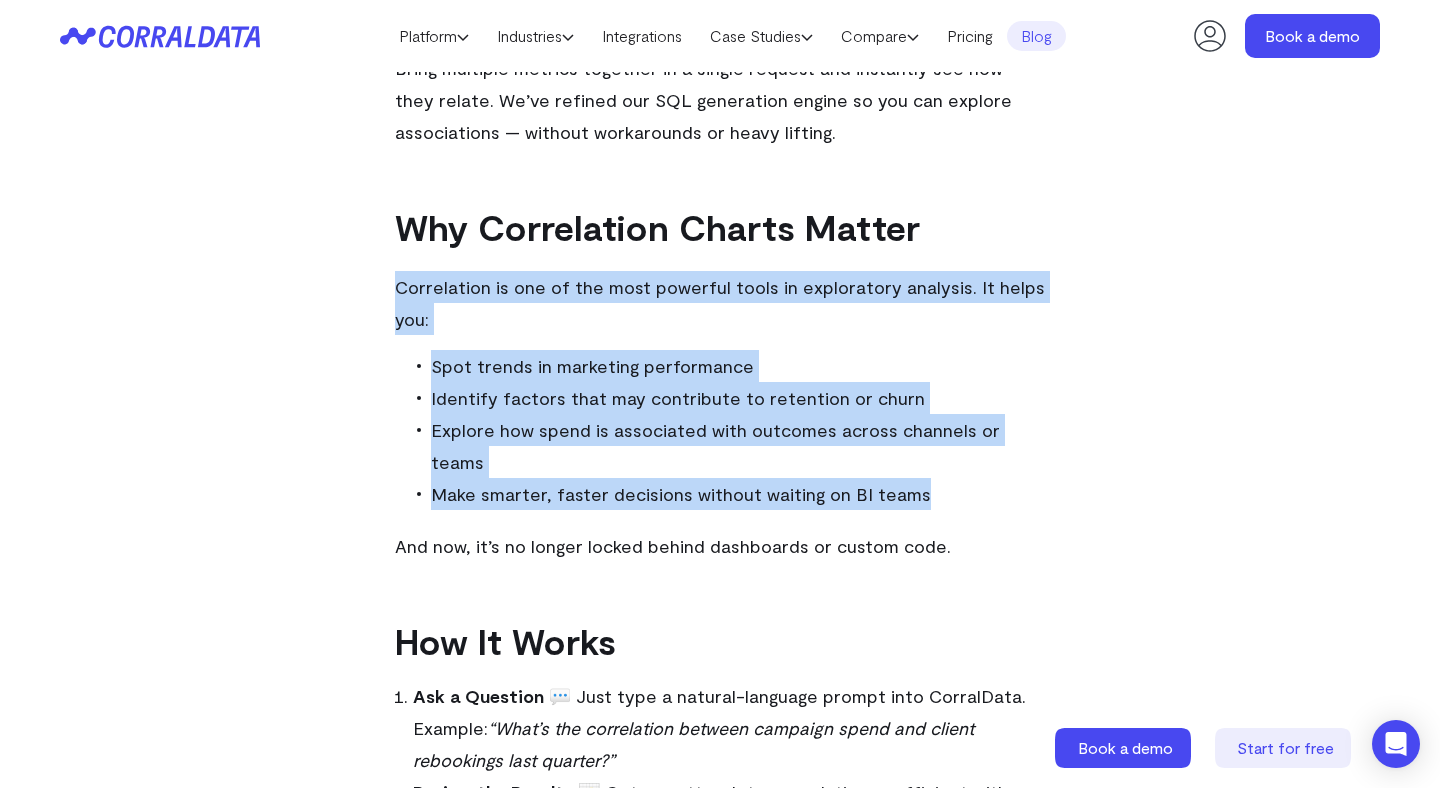 drag, startPoint x: 396, startPoint y: 251, endPoint x: 912, endPoint y: 420, distance: 542.9705 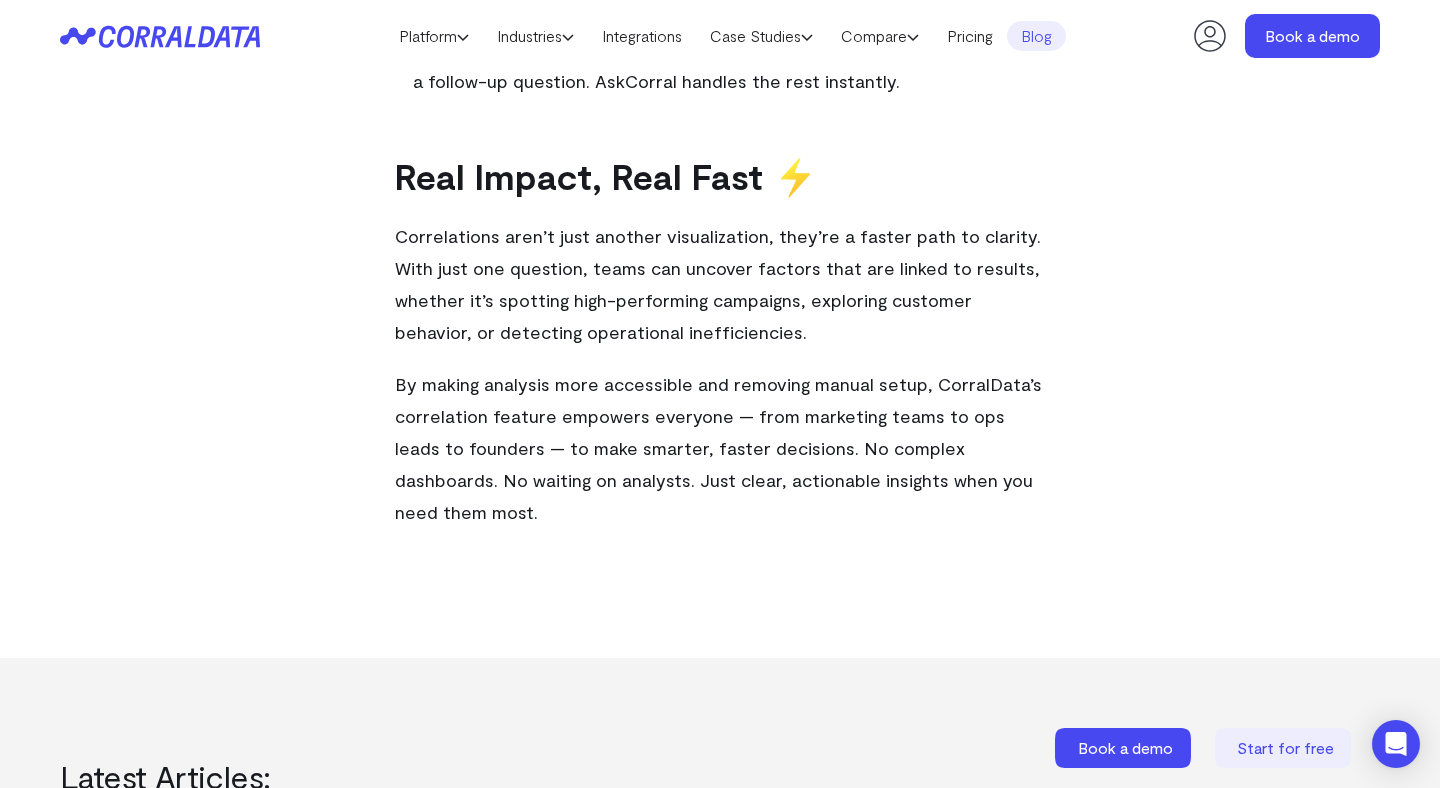 scroll, scrollTop: 2286, scrollLeft: 0, axis: vertical 